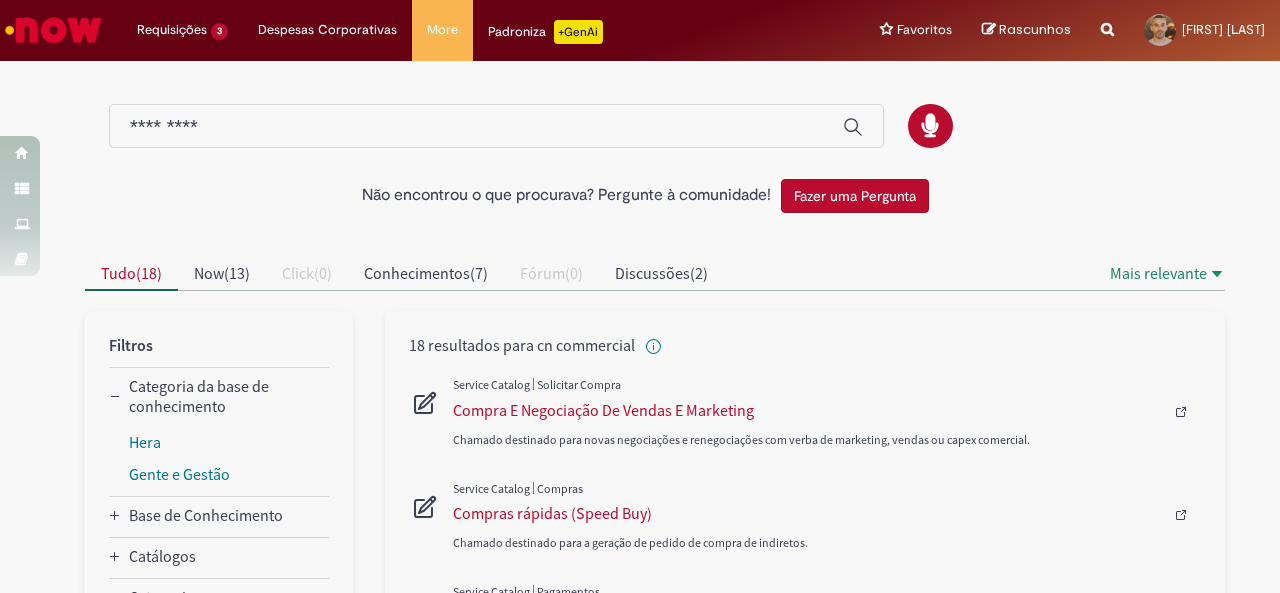 scroll, scrollTop: 0, scrollLeft: 0, axis: both 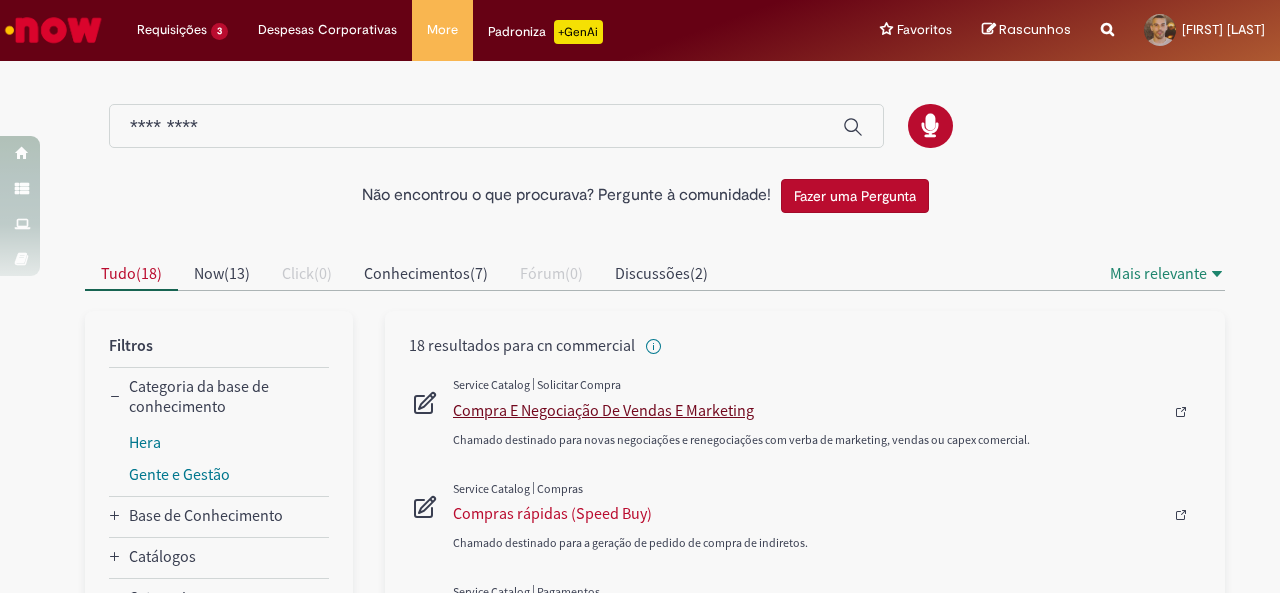 click on "Compra E Negociação De Vendas E Marketing" at bounding box center [808, 410] 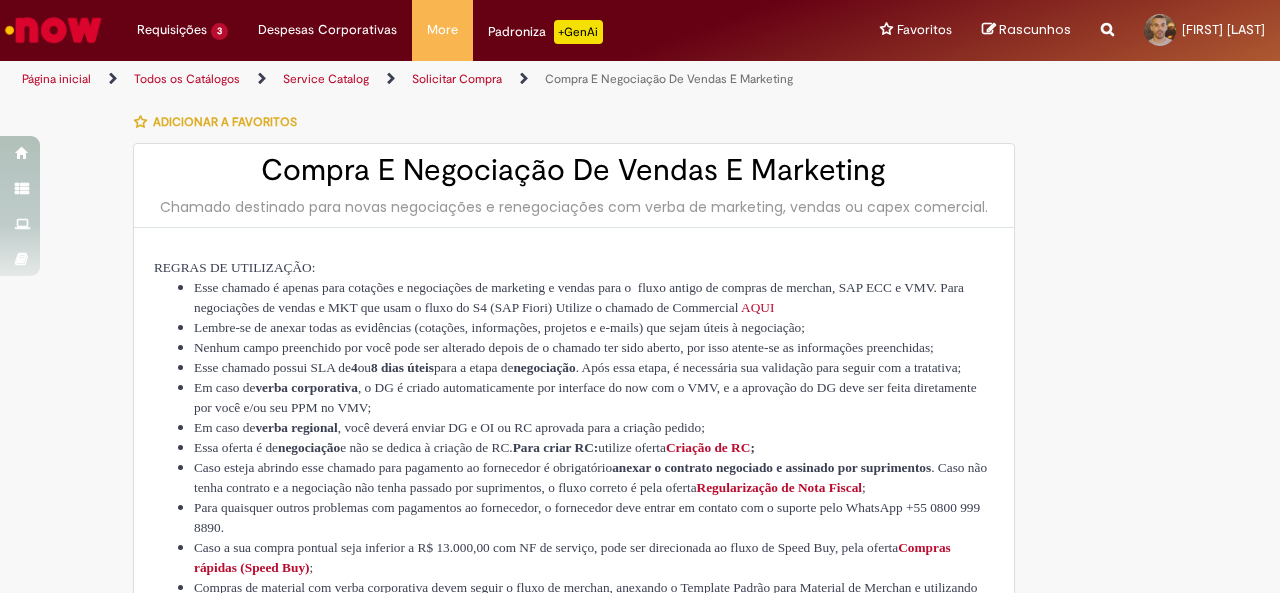type on "**********" 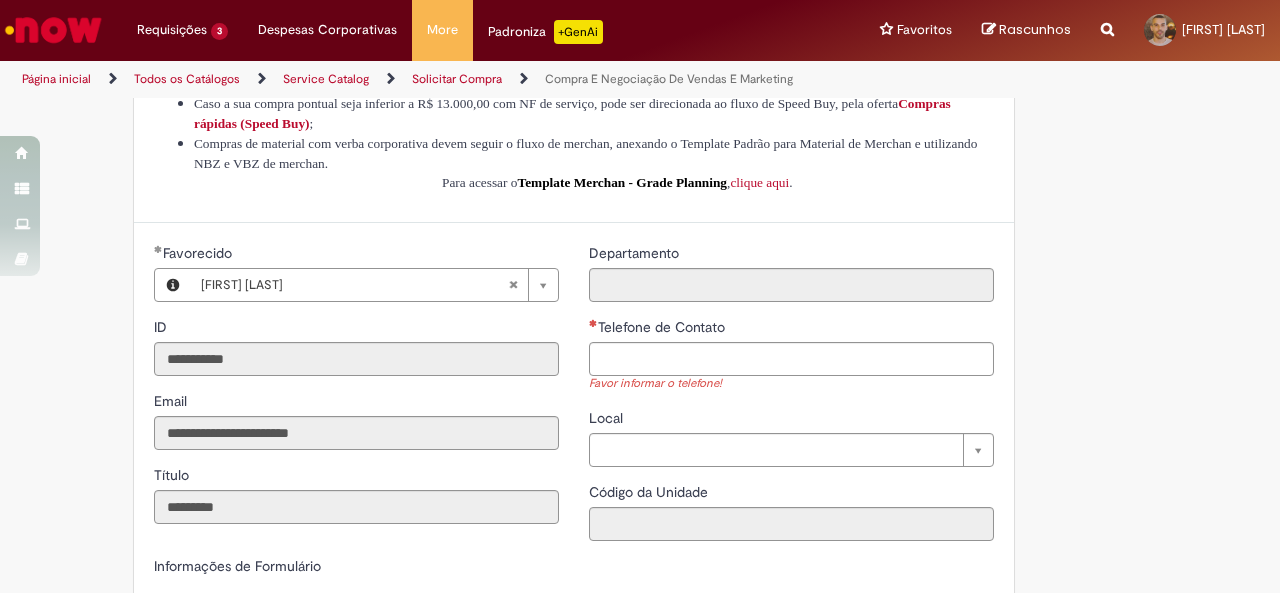 scroll, scrollTop: 453, scrollLeft: 0, axis: vertical 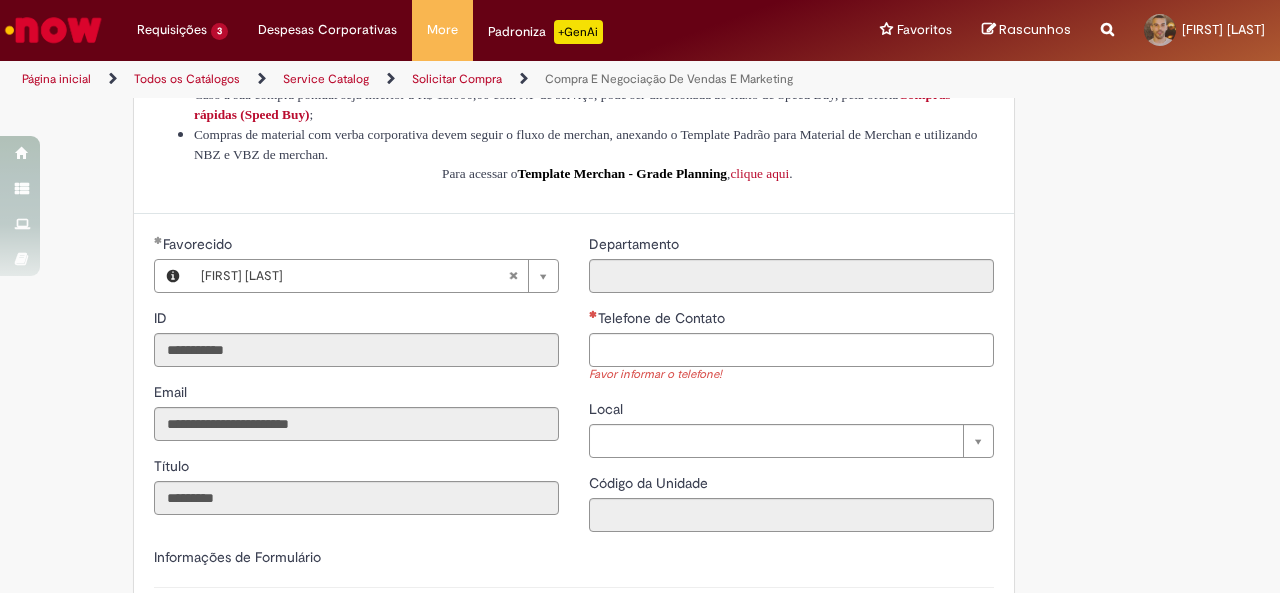 click on "Adicionar a Favoritos
Compra E Negociação De Vendas E Marketing
Chamado destinado para novas negociações e renegociações com verba de marketing, vendas ou capex comercial.
REGRAS DE UTILIZA ÇÃ O:
Esse chamado é apenas para   cotações e negociações de marketing e vendas   para o  fluxo antigo de compras de merchan, SAP ECC e VMV. Para negociações de vendas e MKT que usam o fluxo do S4 (SAP Fiori) Utilize o chamado de Commercial   AQUI
Lembre-se de anexar todas as evidências (cotações, informações, projetos e e-mails) que sejam úteis à negociação;
Nenhum campo preenchido por você pode ser alterado depois de o chamado ter sido aberto, por isso atente-se as informações preenchidas;
Esse chamado possui SLA de  4  ou  8 dias úteis  para a etapa de  negociação . Após essa etapa, é necessária sua validação para seguir com a tratativa;
Em caso de" at bounding box center (640, 592) 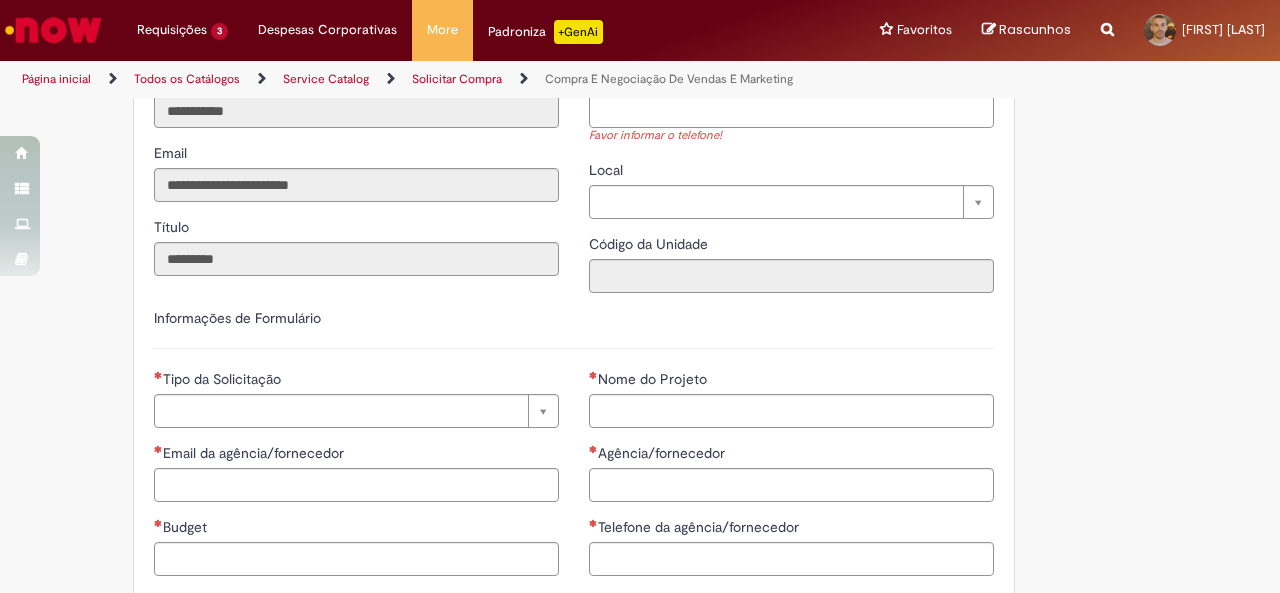 scroll, scrollTop: 693, scrollLeft: 0, axis: vertical 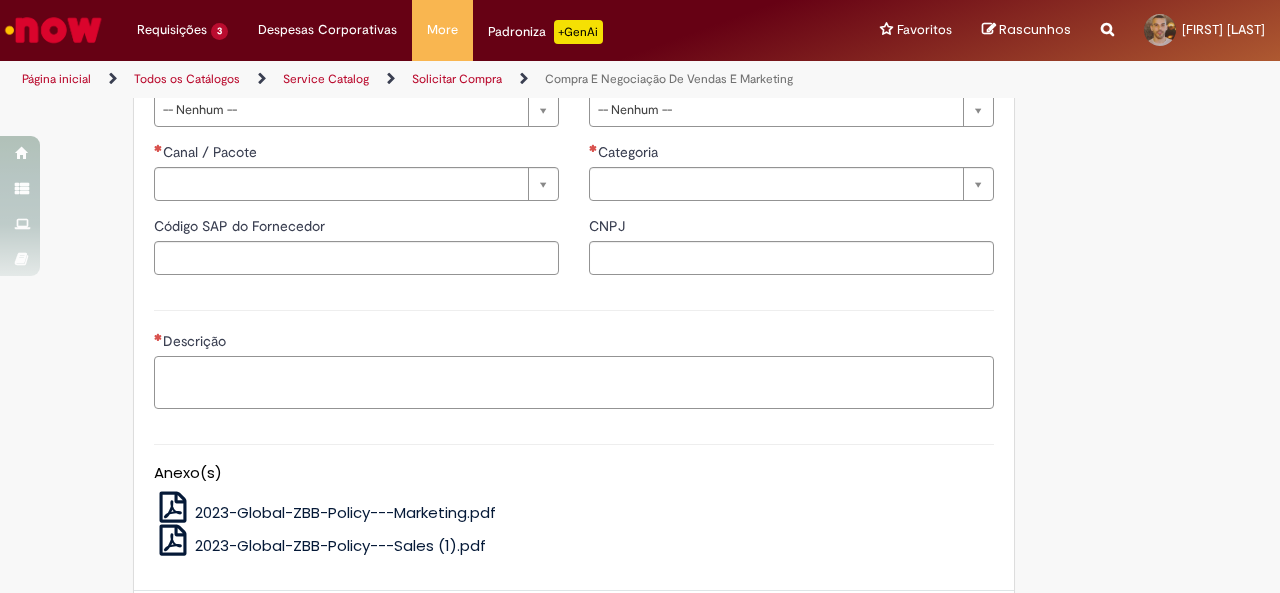 click on "Descrição" at bounding box center [574, 382] 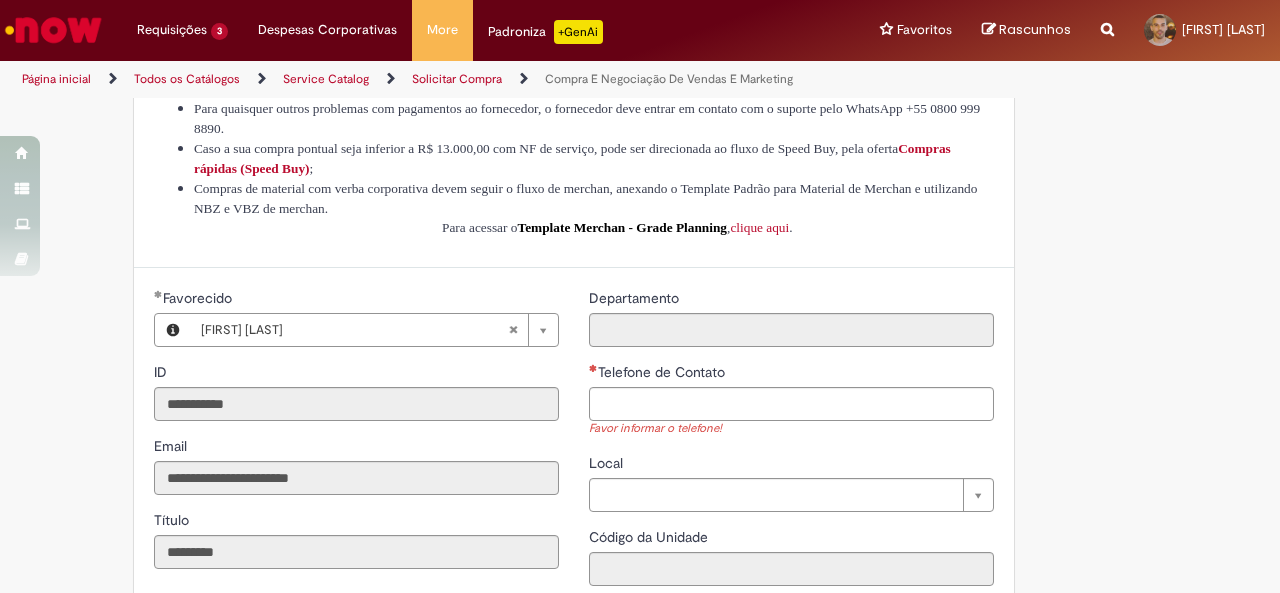 scroll, scrollTop: 396, scrollLeft: 0, axis: vertical 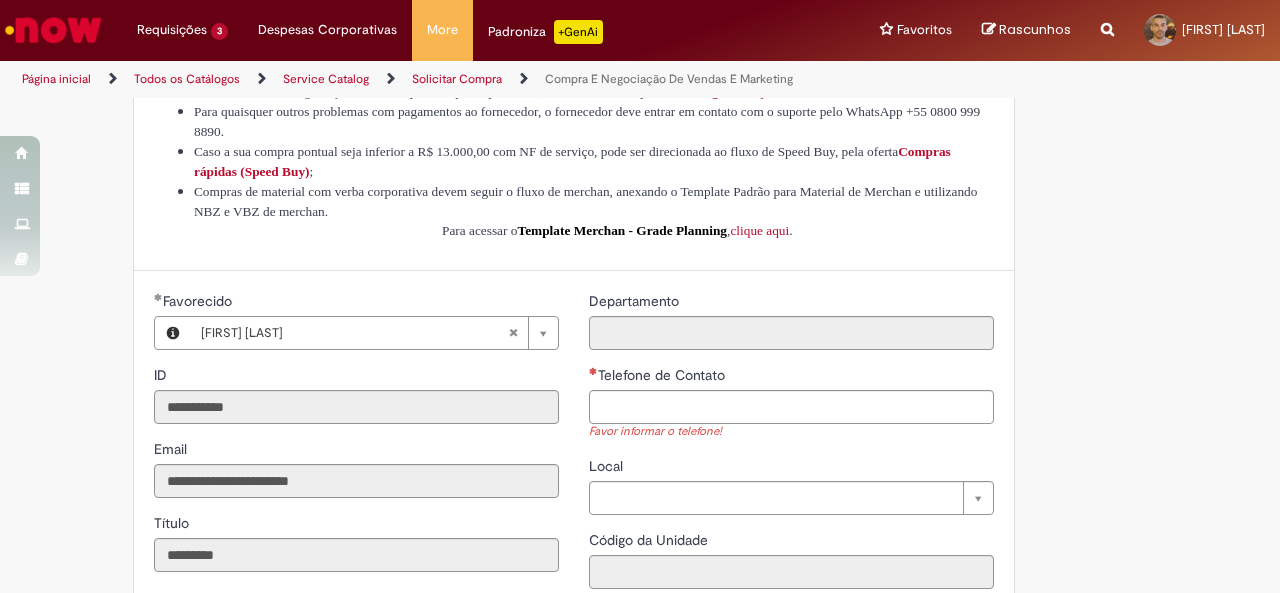 type on "**********" 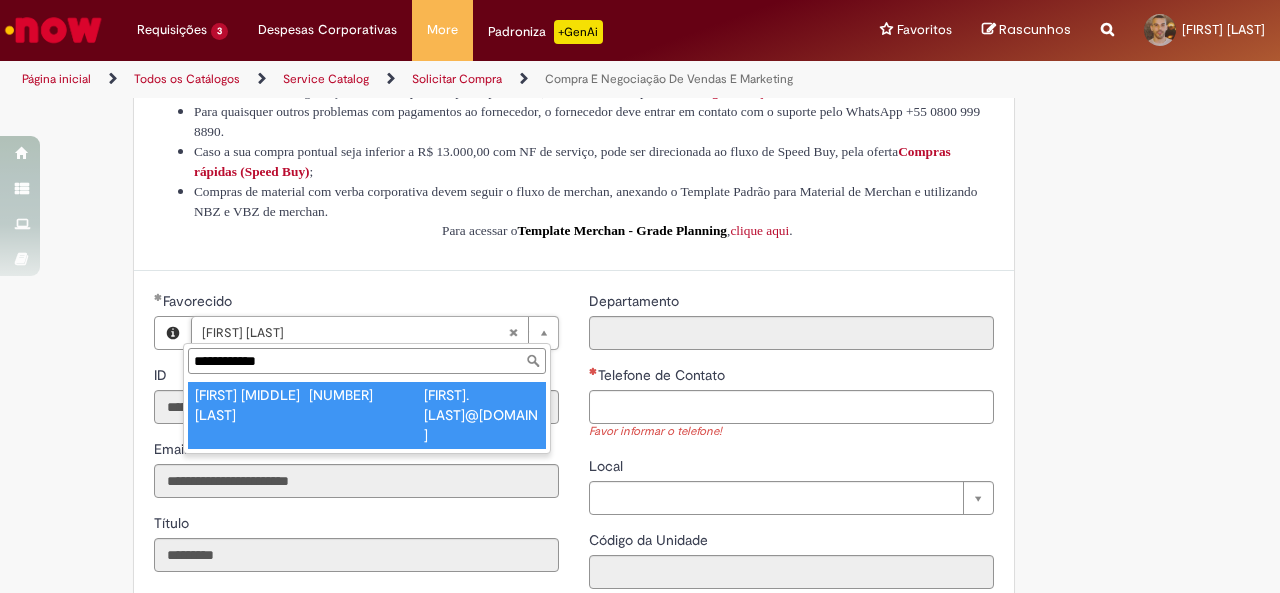 type on "**********" 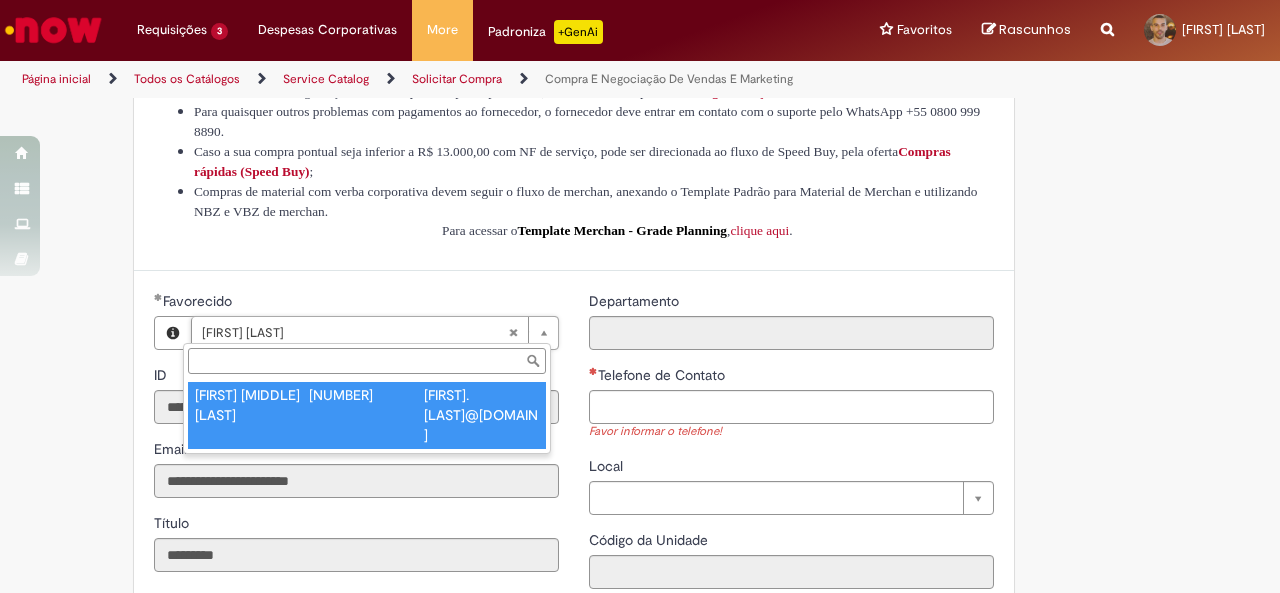 type on "********" 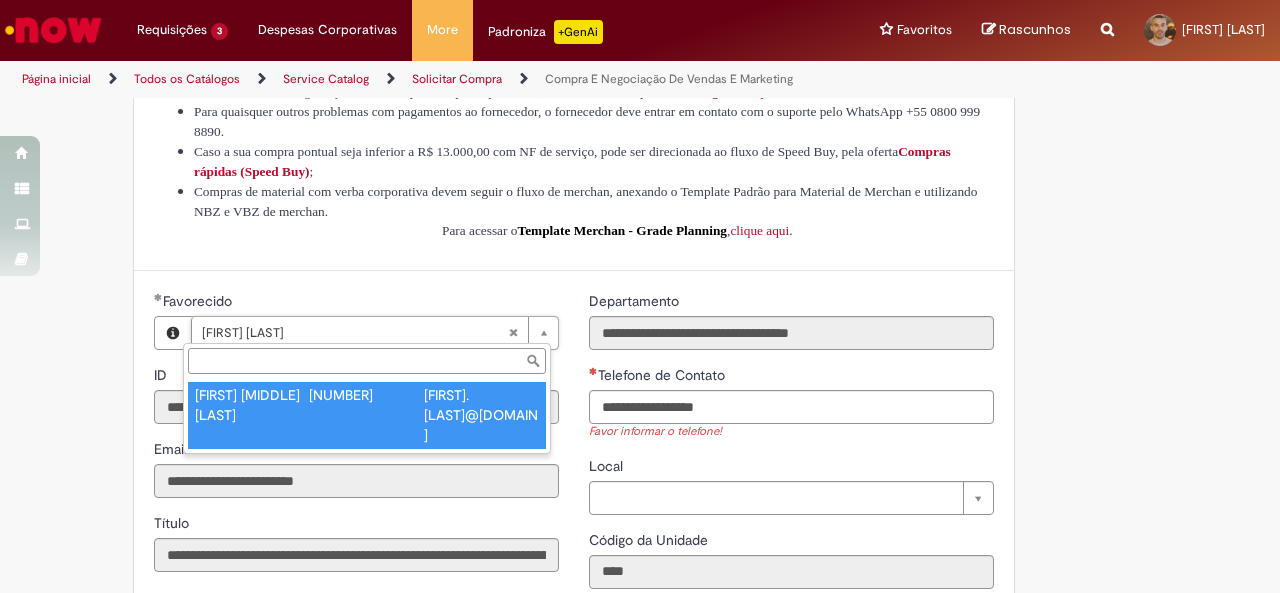 scroll, scrollTop: 0, scrollLeft: 107, axis: horizontal 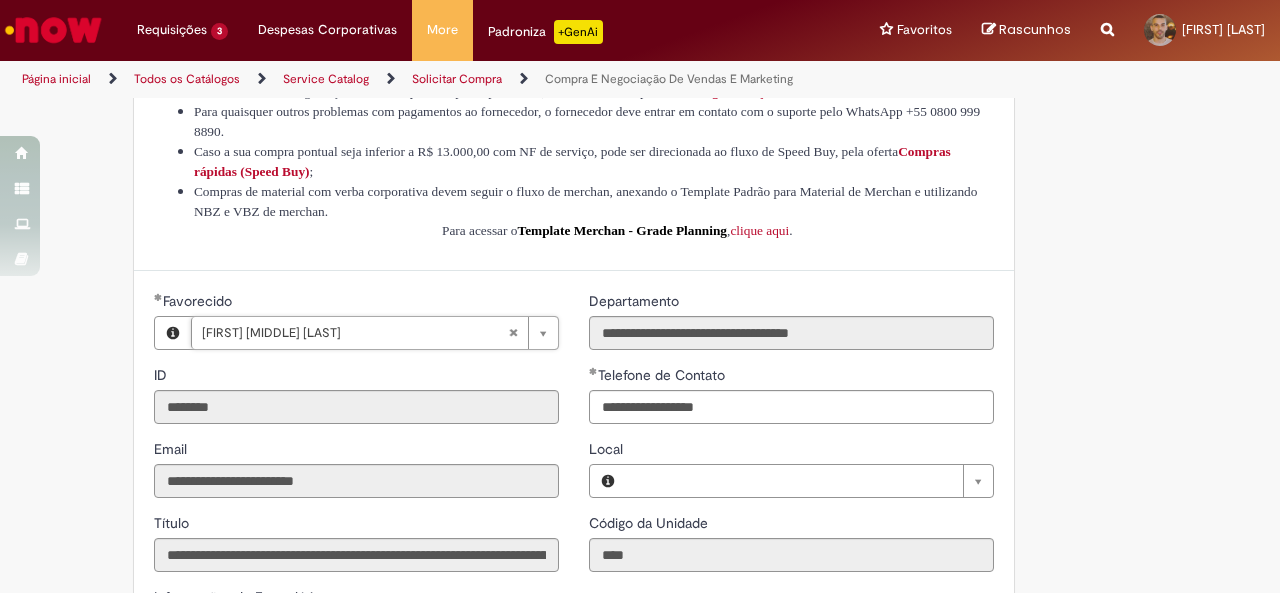 type on "**********" 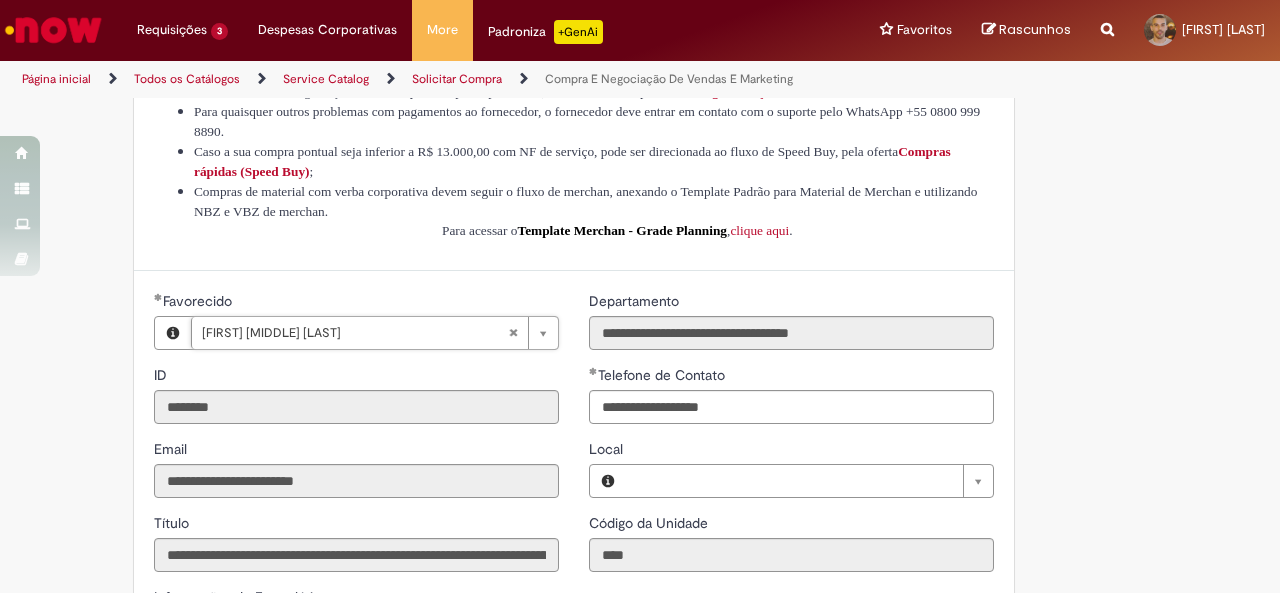 type on "*******" 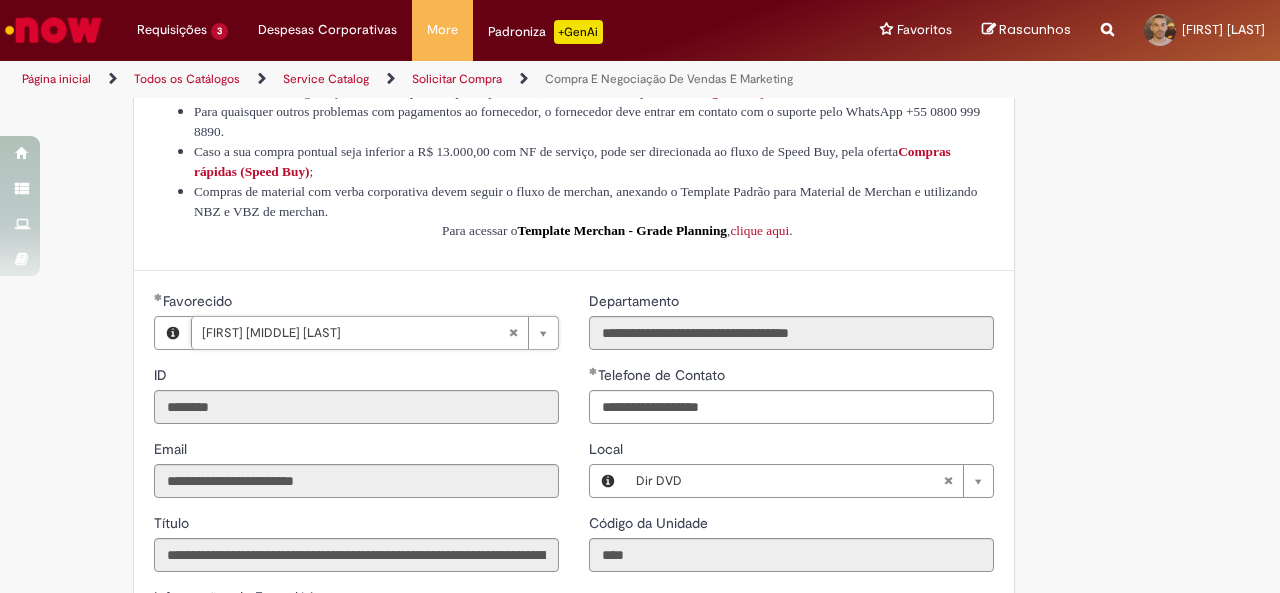 scroll, scrollTop: 0, scrollLeft: 0, axis: both 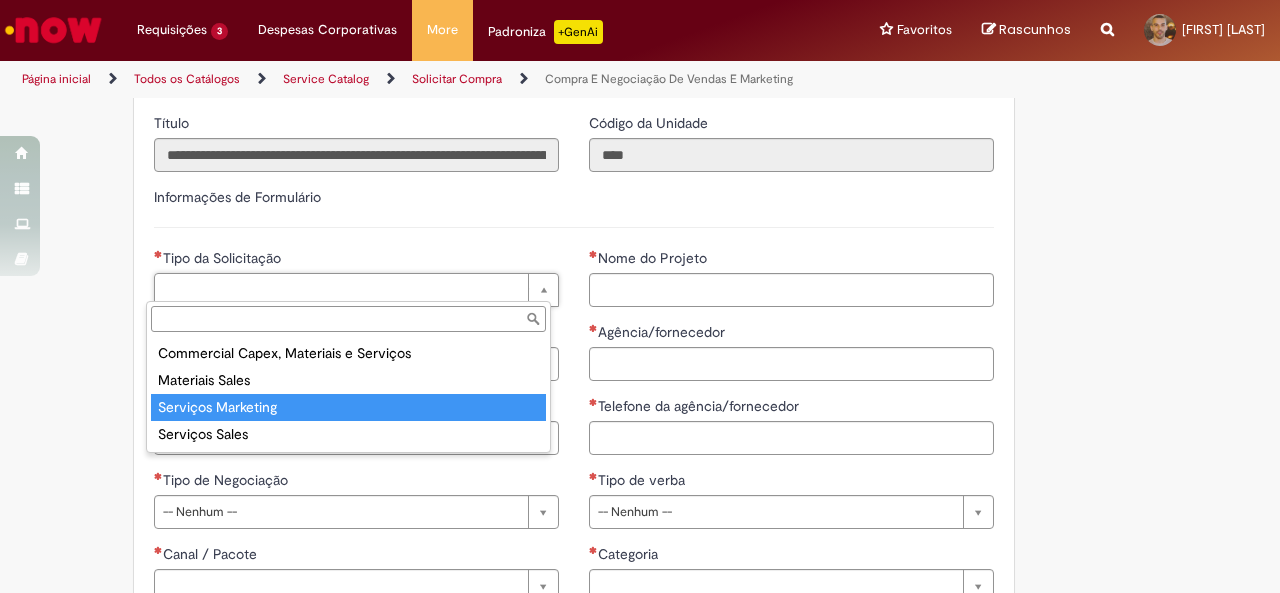 type on "**********" 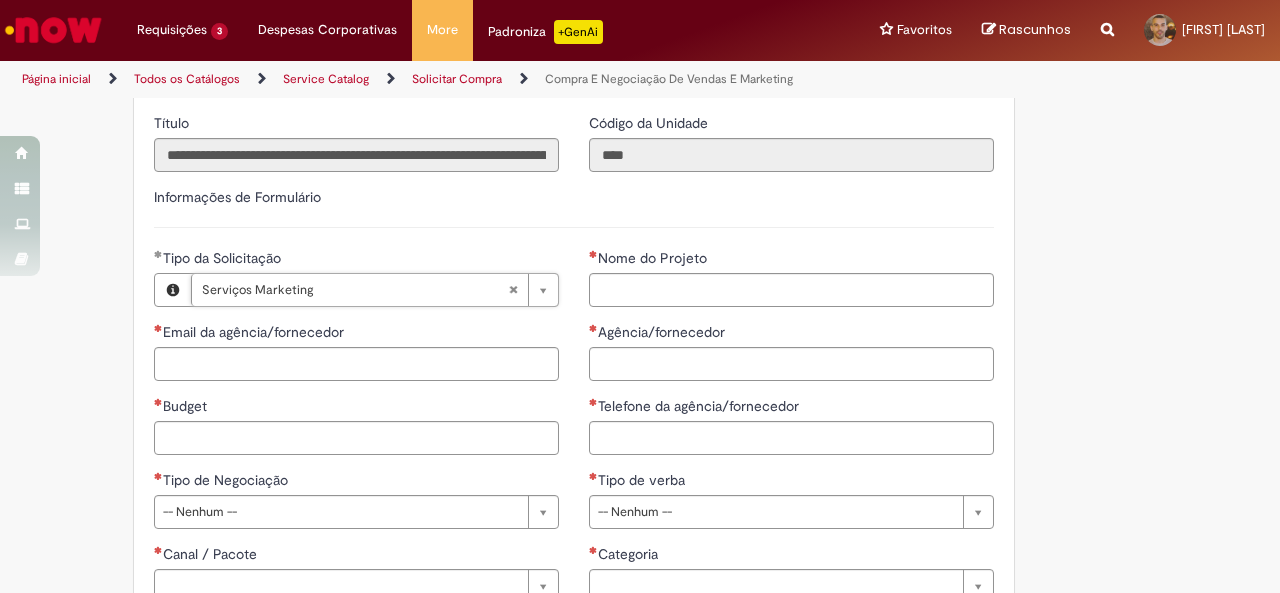 type 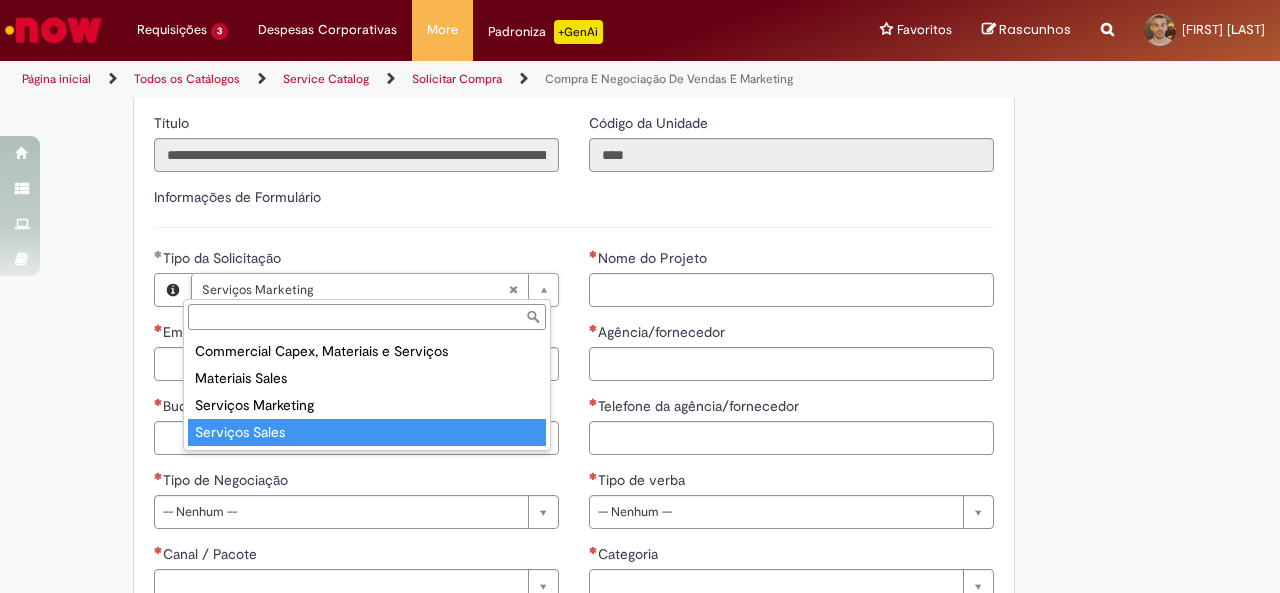 type on "**********" 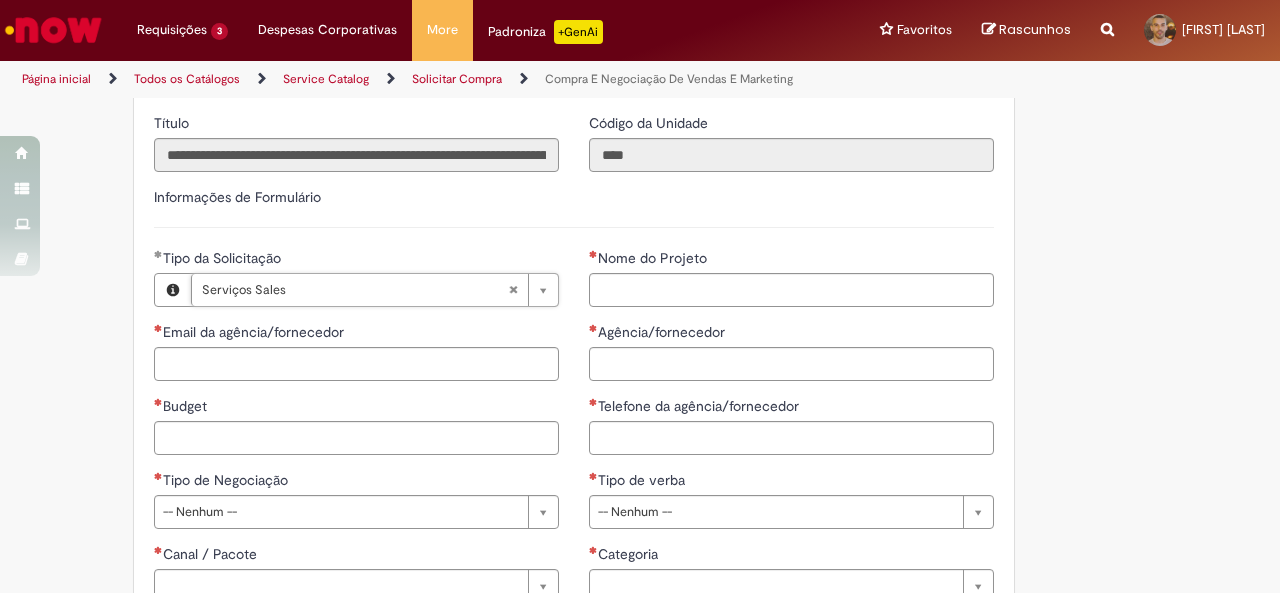scroll, scrollTop: 0, scrollLeft: 90, axis: horizontal 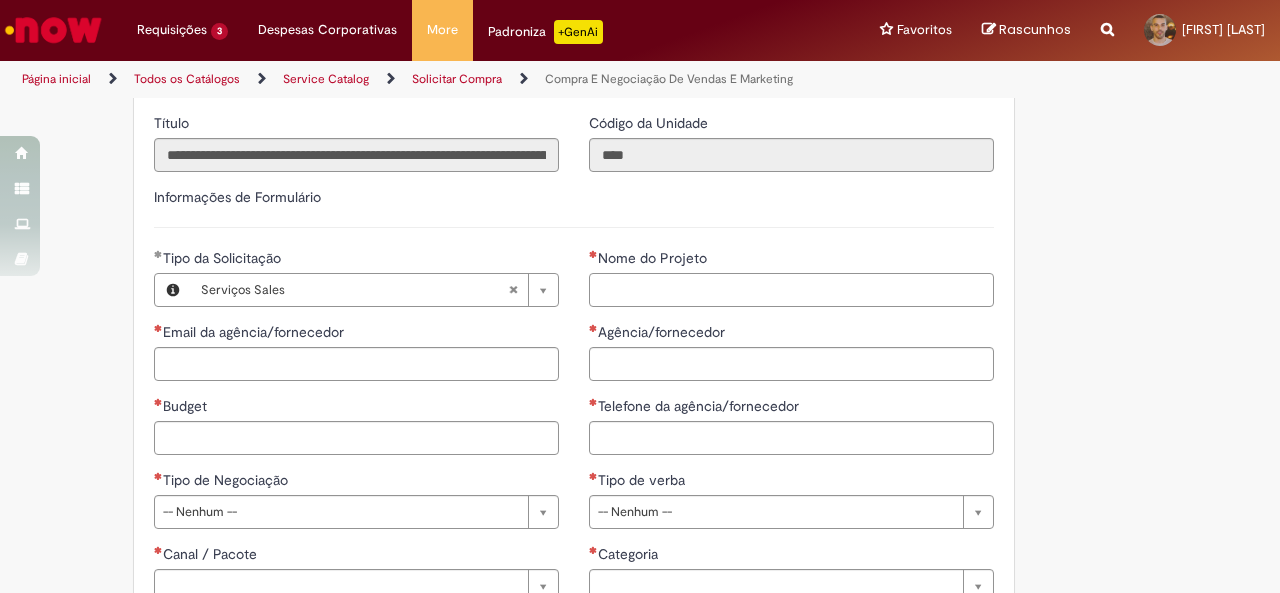 click on "Nome do Projeto" at bounding box center [791, 290] 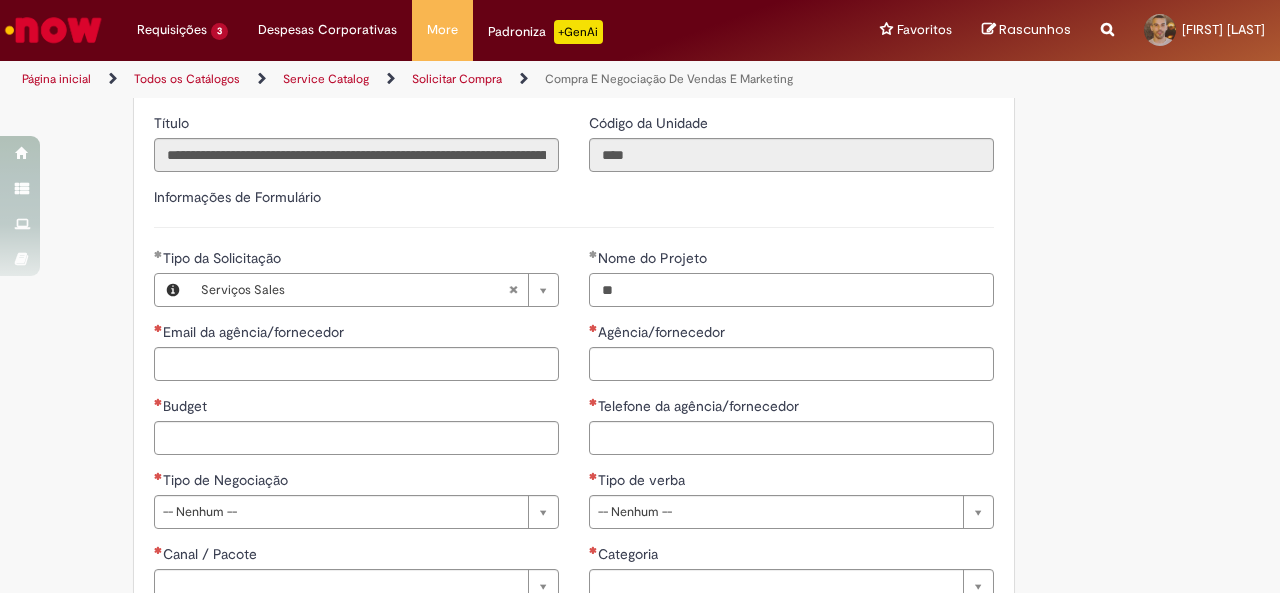 type on "*" 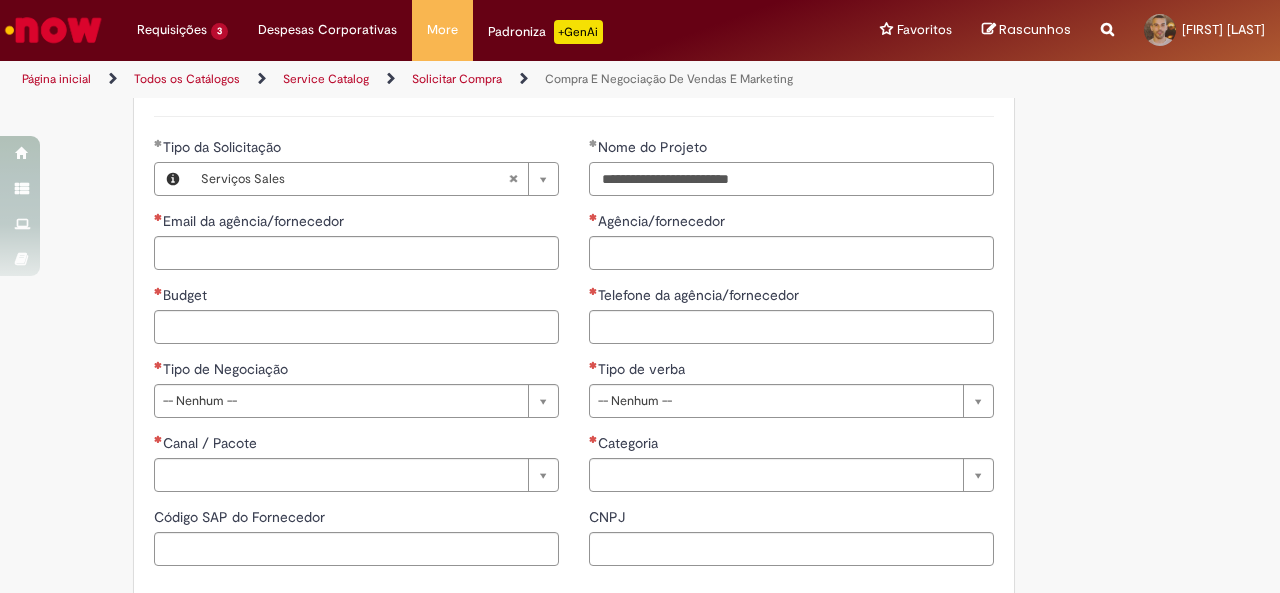 scroll, scrollTop: 908, scrollLeft: 0, axis: vertical 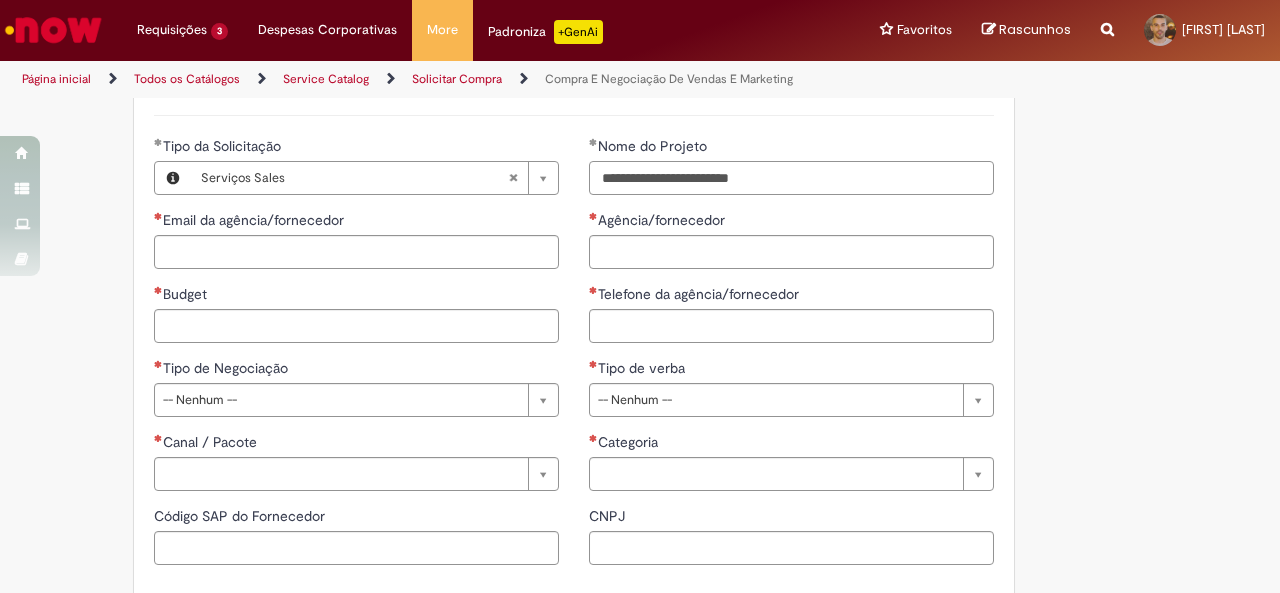 type on "**********" 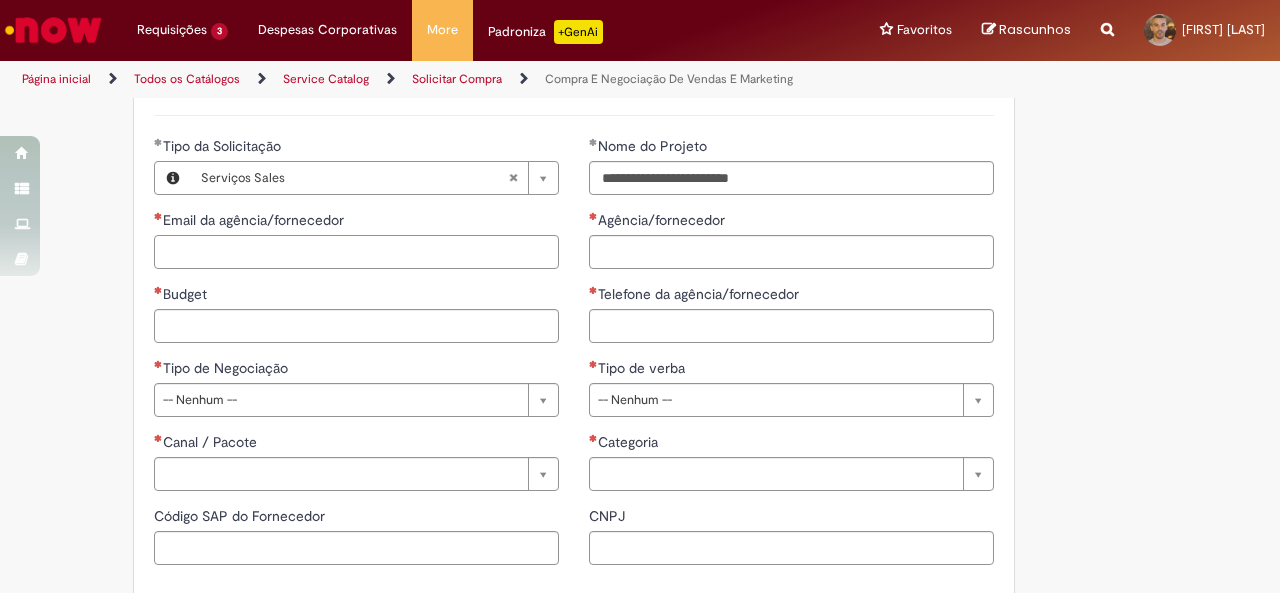 click on "Email da agência/fornecedor" at bounding box center (356, 252) 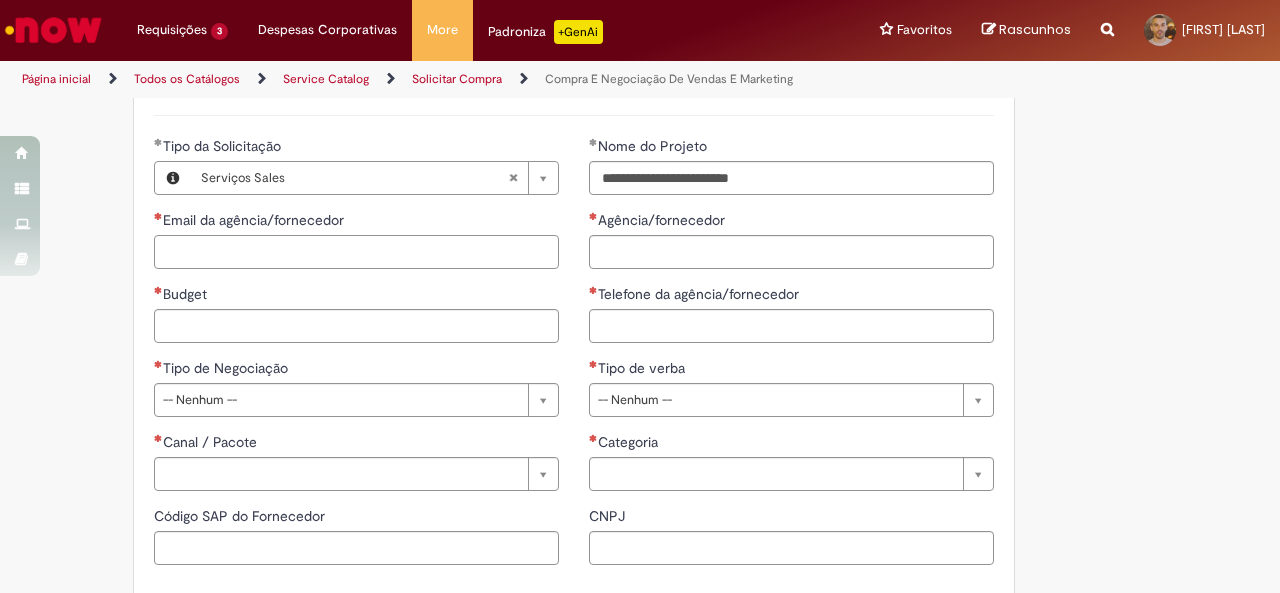 click on "Email da agência/fornecedor" at bounding box center [356, 252] 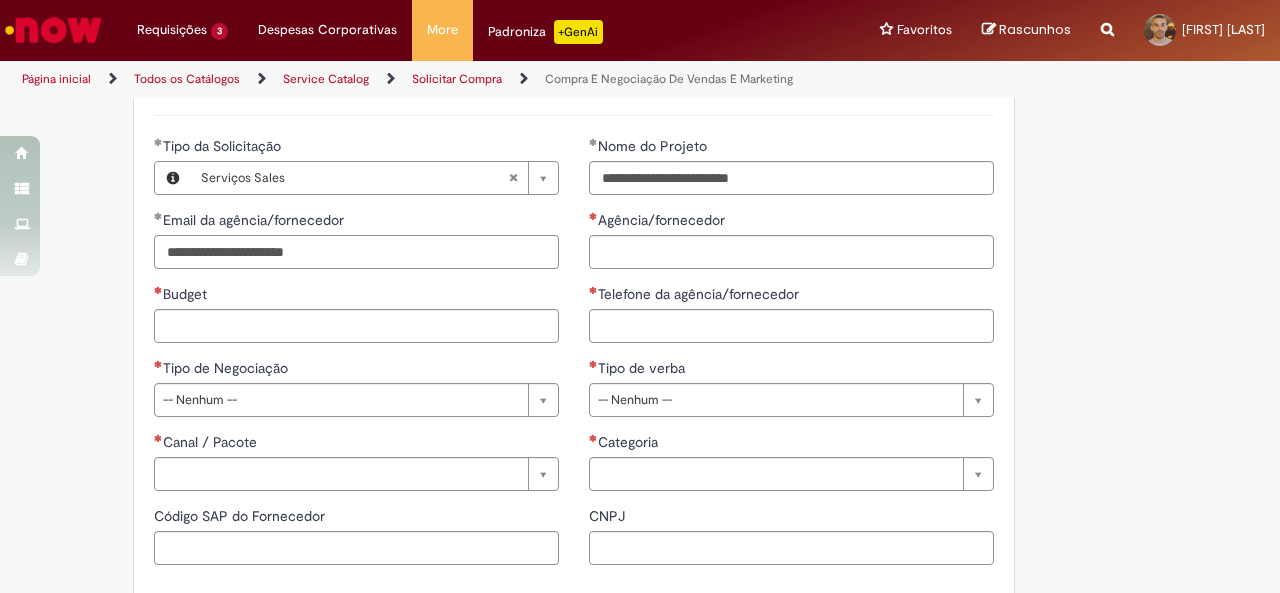 type on "**********" 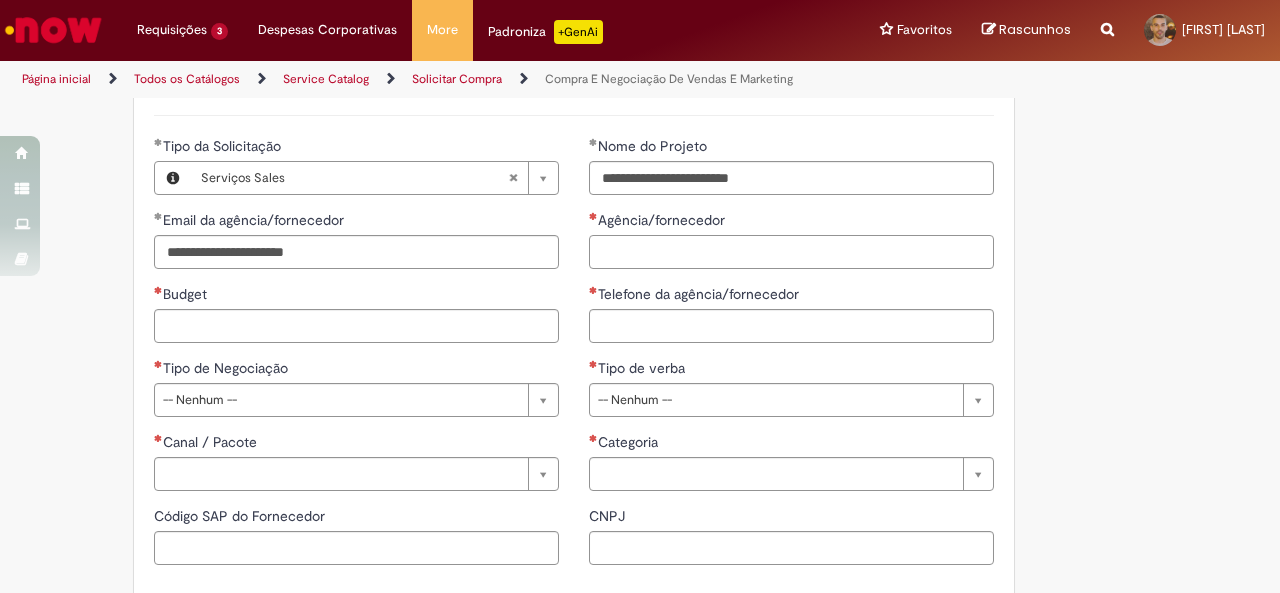 click on "Agência/fornecedor" at bounding box center (791, 252) 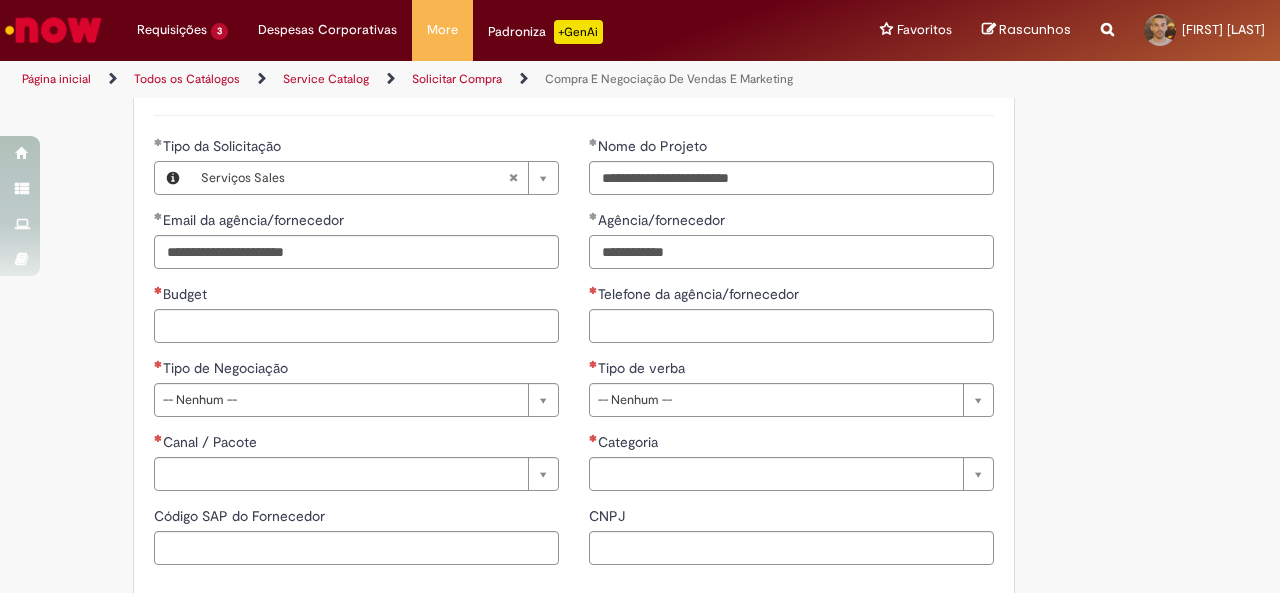 type on "**********" 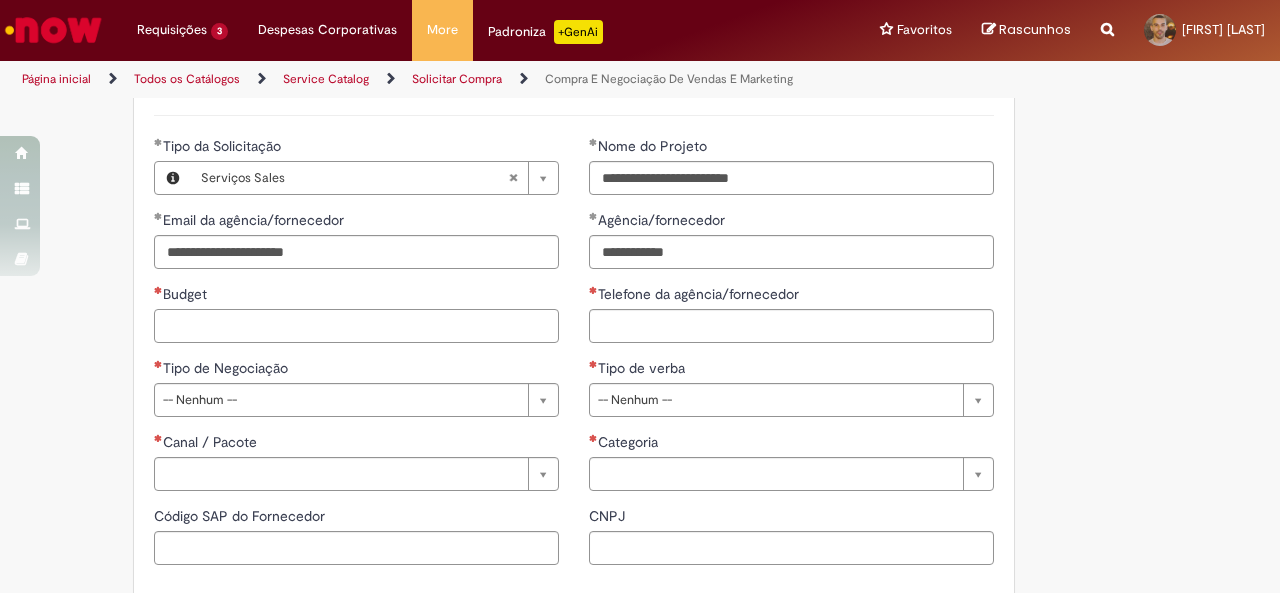 click on "Budget" at bounding box center [356, 326] 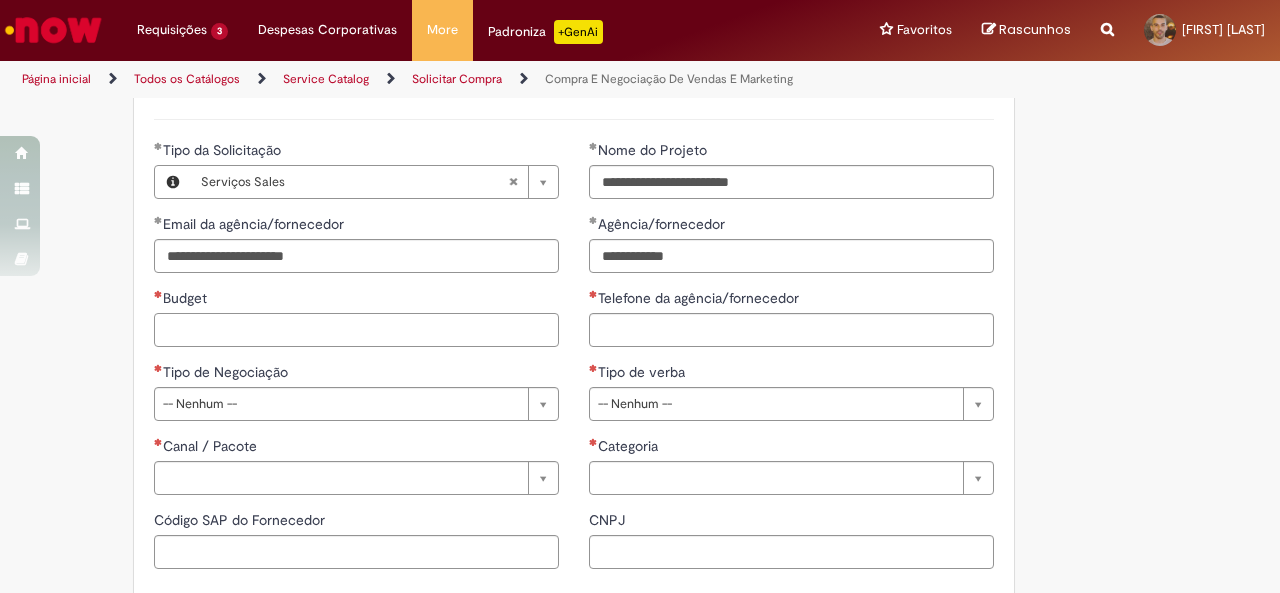 scroll, scrollTop: 903, scrollLeft: 0, axis: vertical 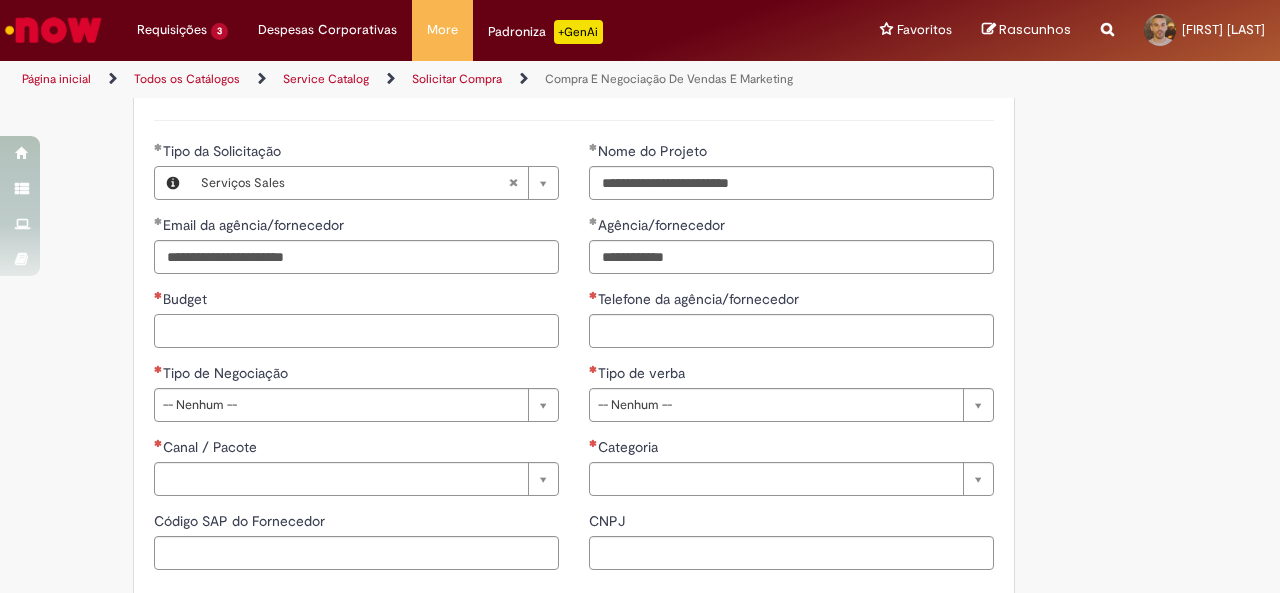 click on "Budget" at bounding box center (356, 331) 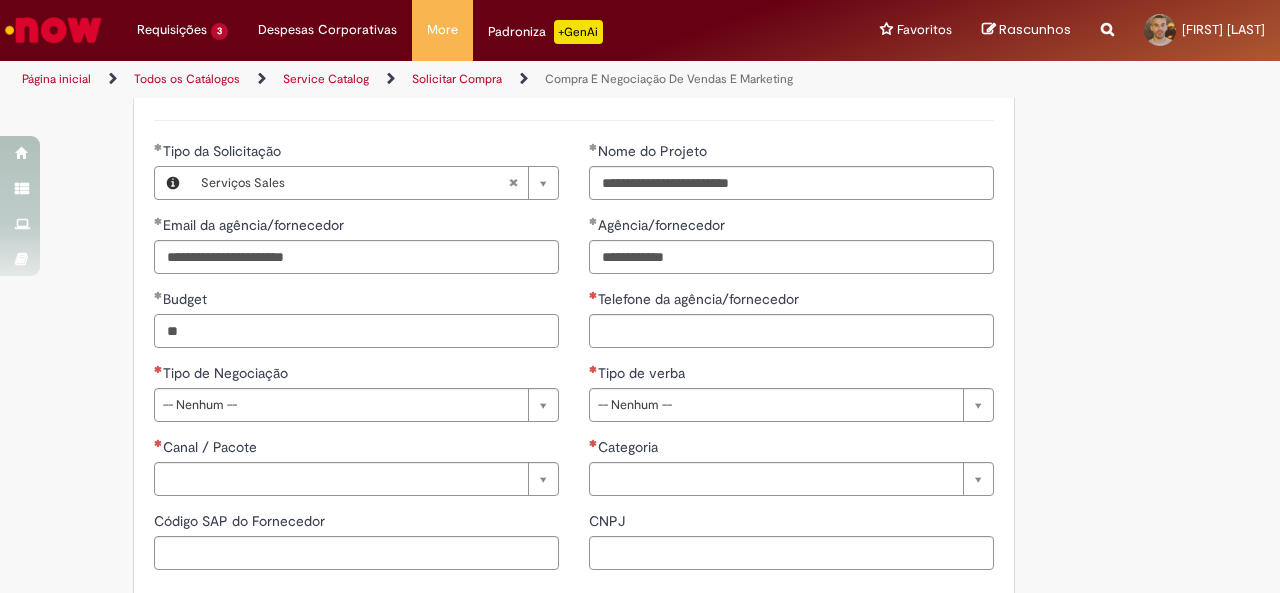 type on "*" 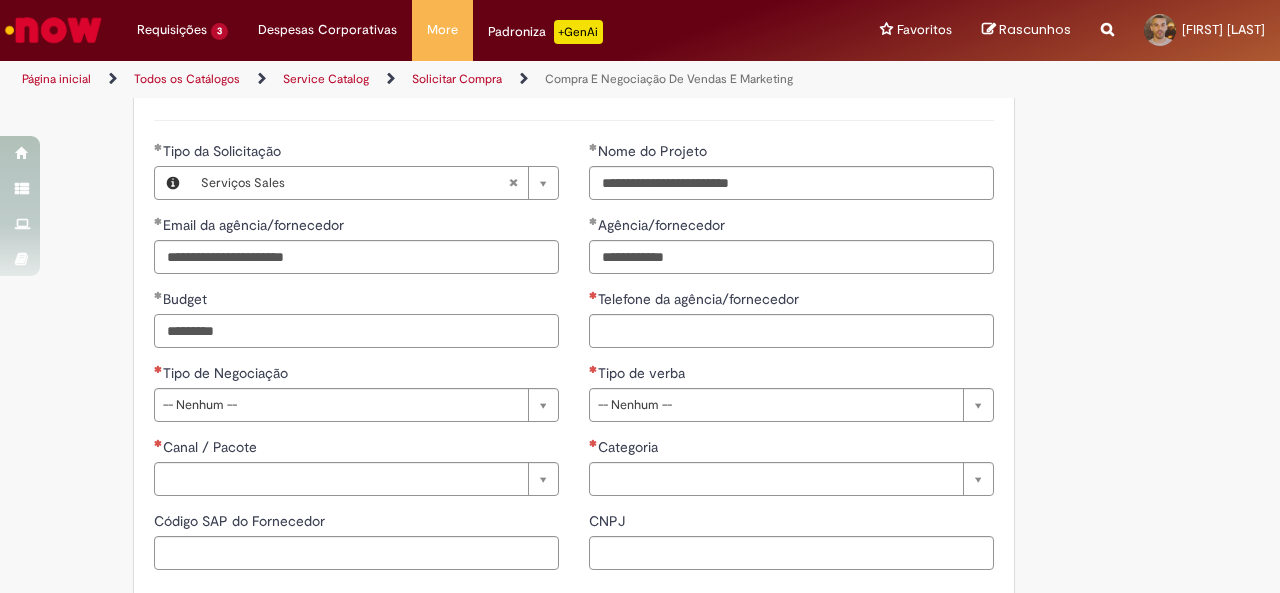 type on "*********" 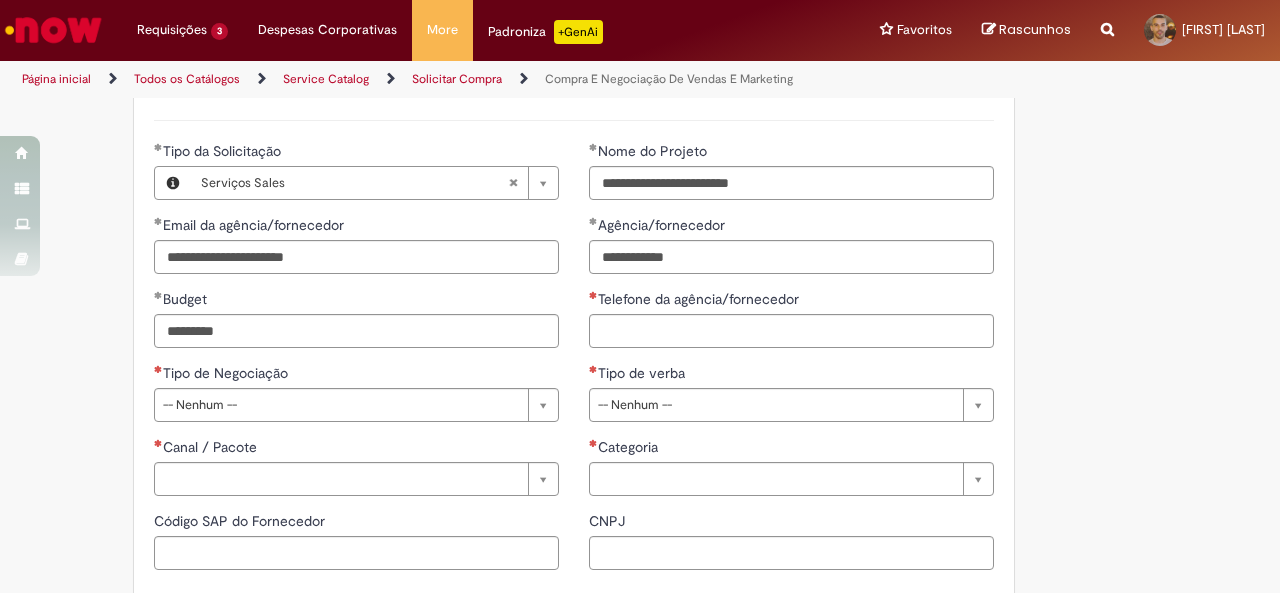 click on "**********" at bounding box center (791, 326) 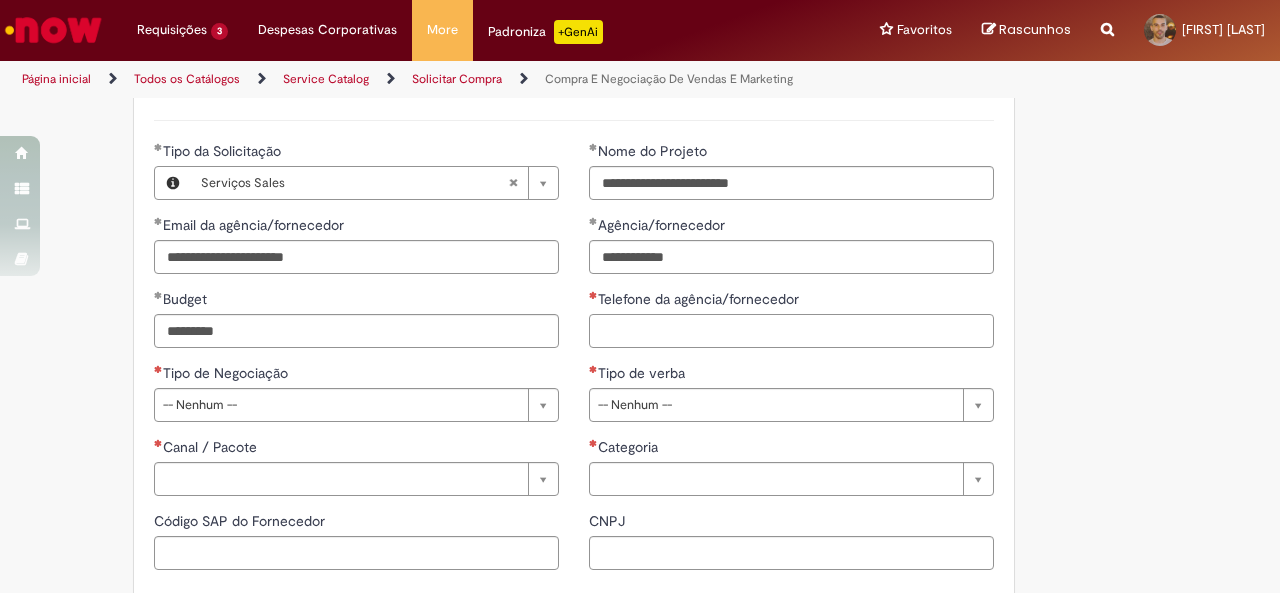 click on "Telefone da agência/fornecedor" at bounding box center (791, 331) 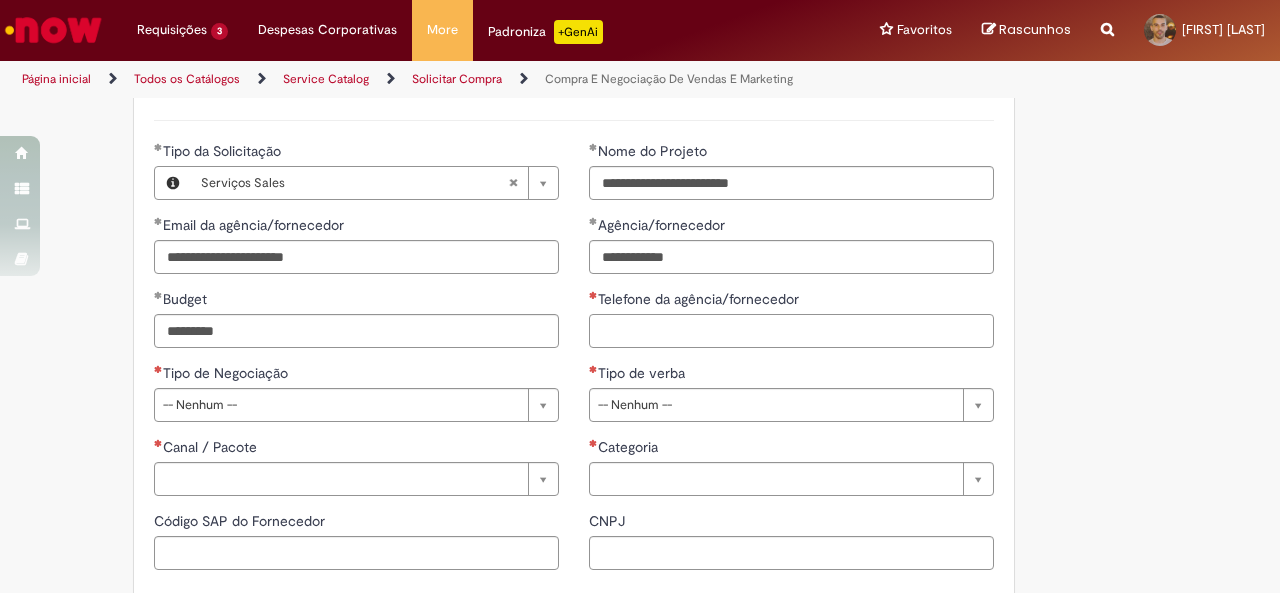 paste on "**********" 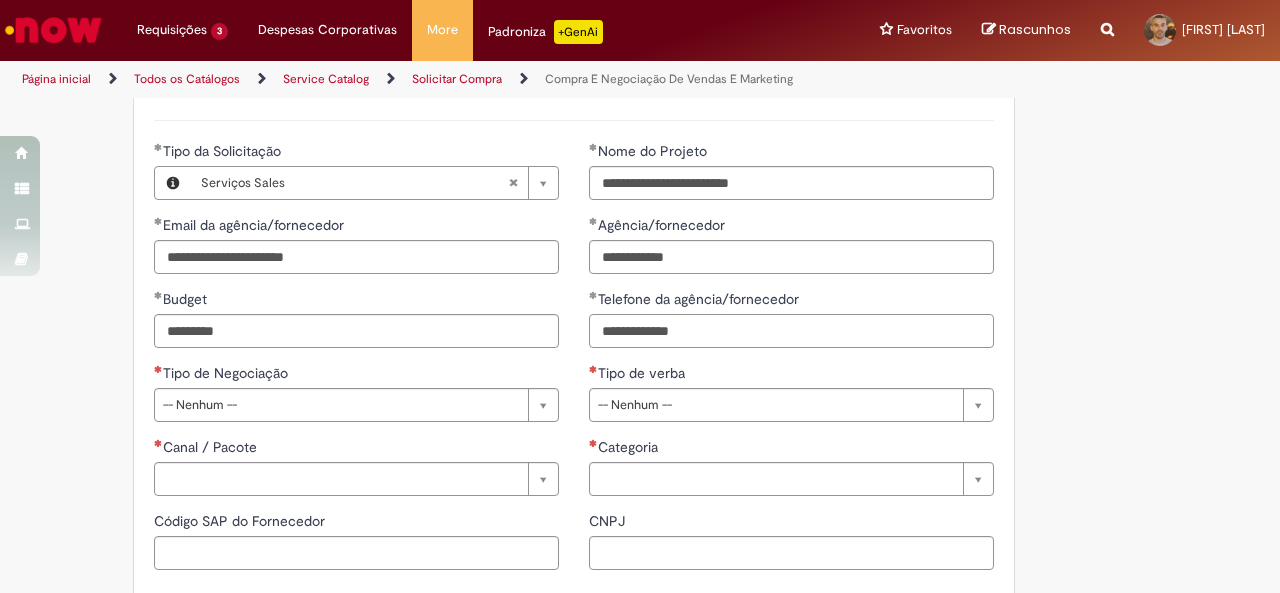 click on "**********" at bounding box center [791, 331] 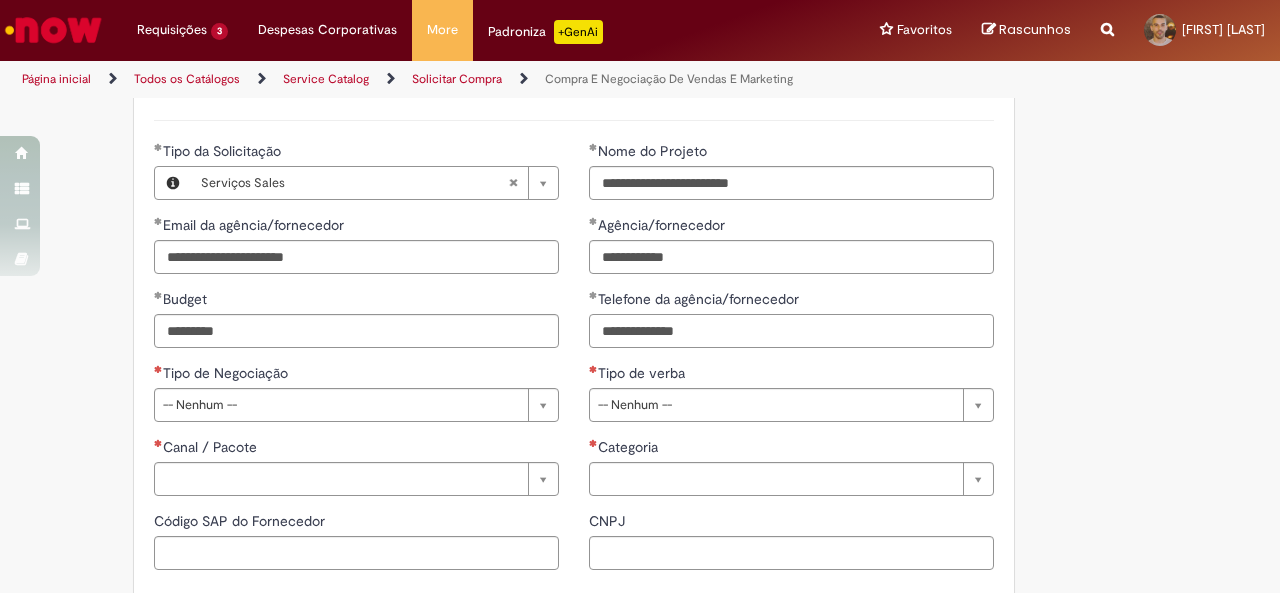 click on "**********" at bounding box center [791, 331] 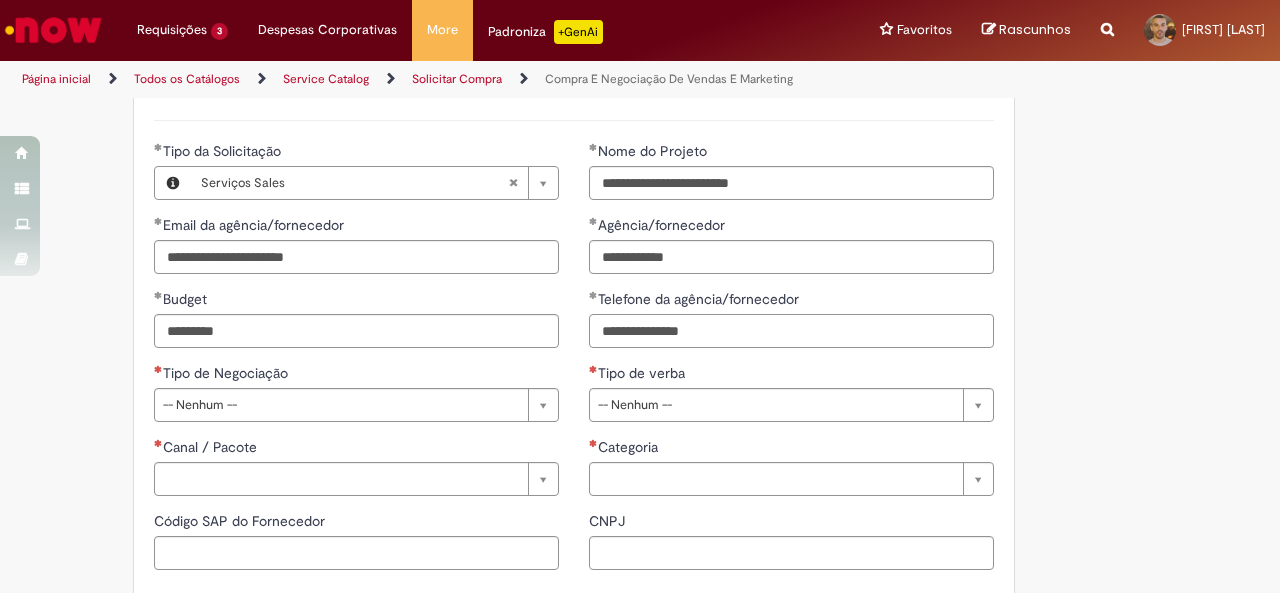 type on "**********" 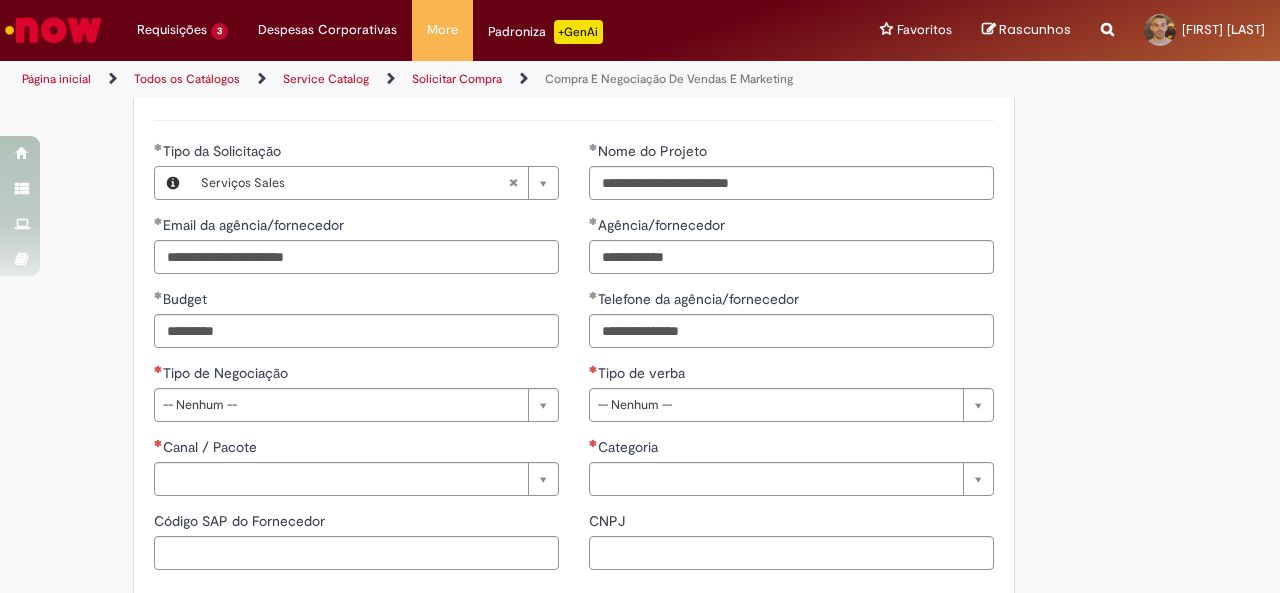 click on "Telefone da agência/fornecedor" at bounding box center [791, 301] 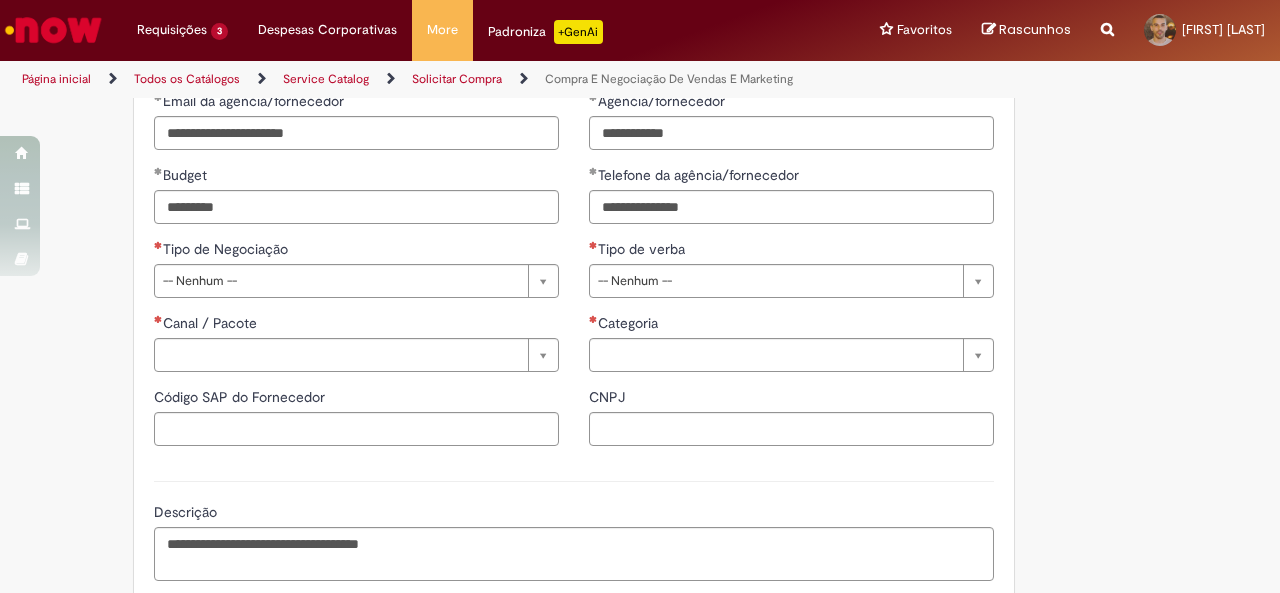 scroll, scrollTop: 1028, scrollLeft: 0, axis: vertical 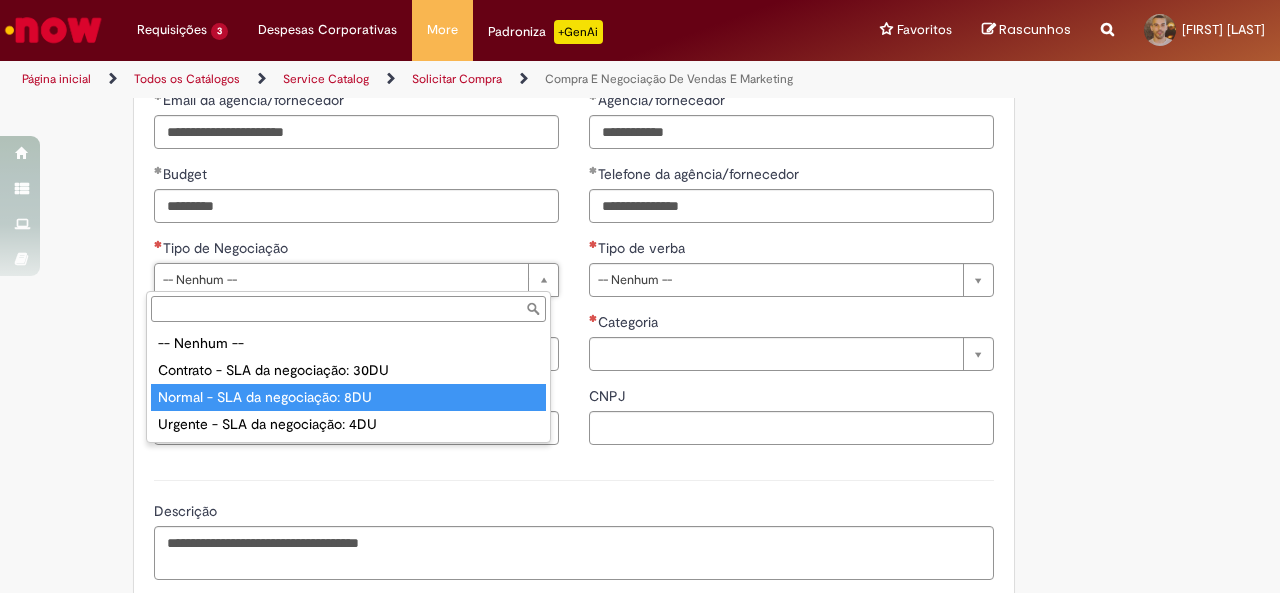type on "**********" 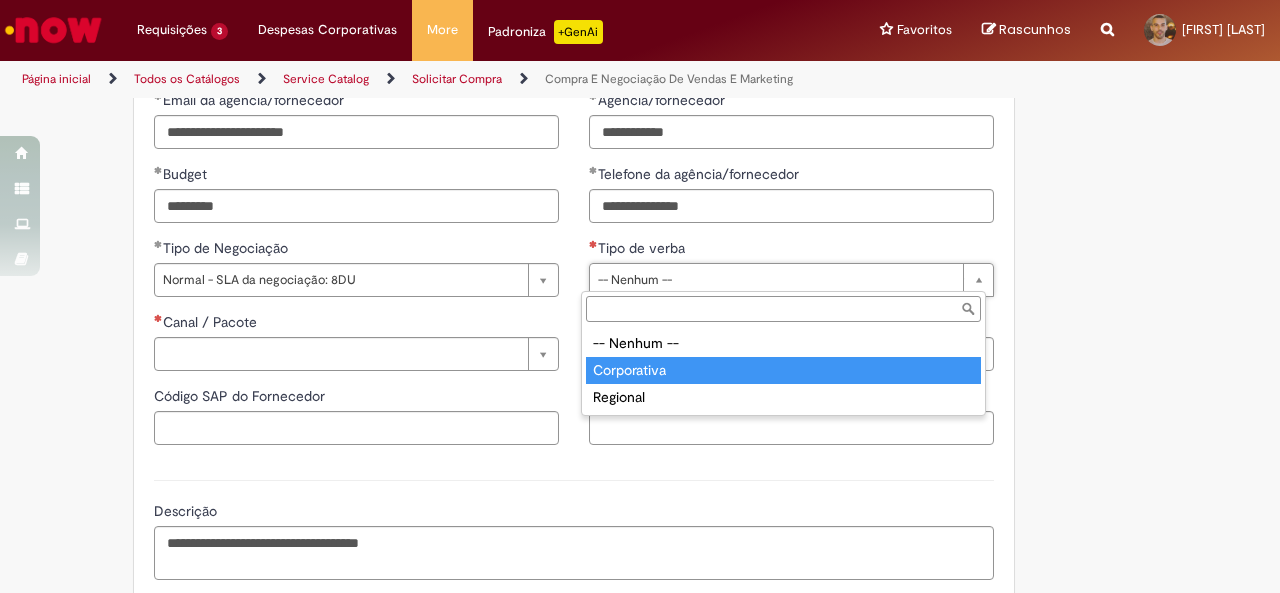 type on "**********" 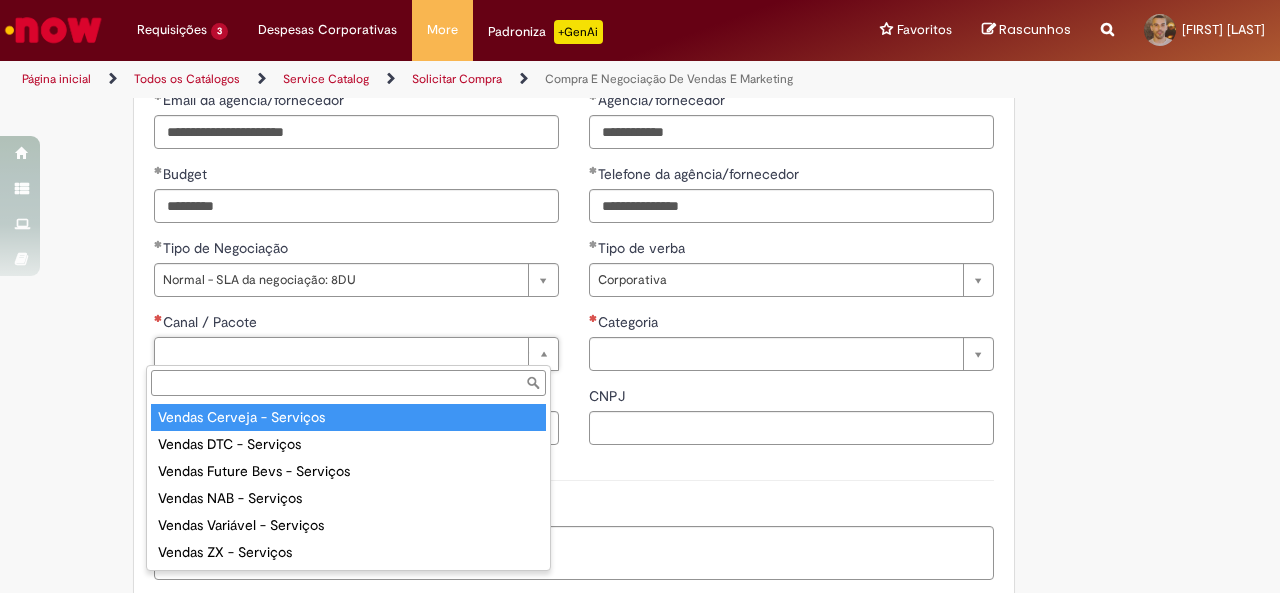 type on "**********" 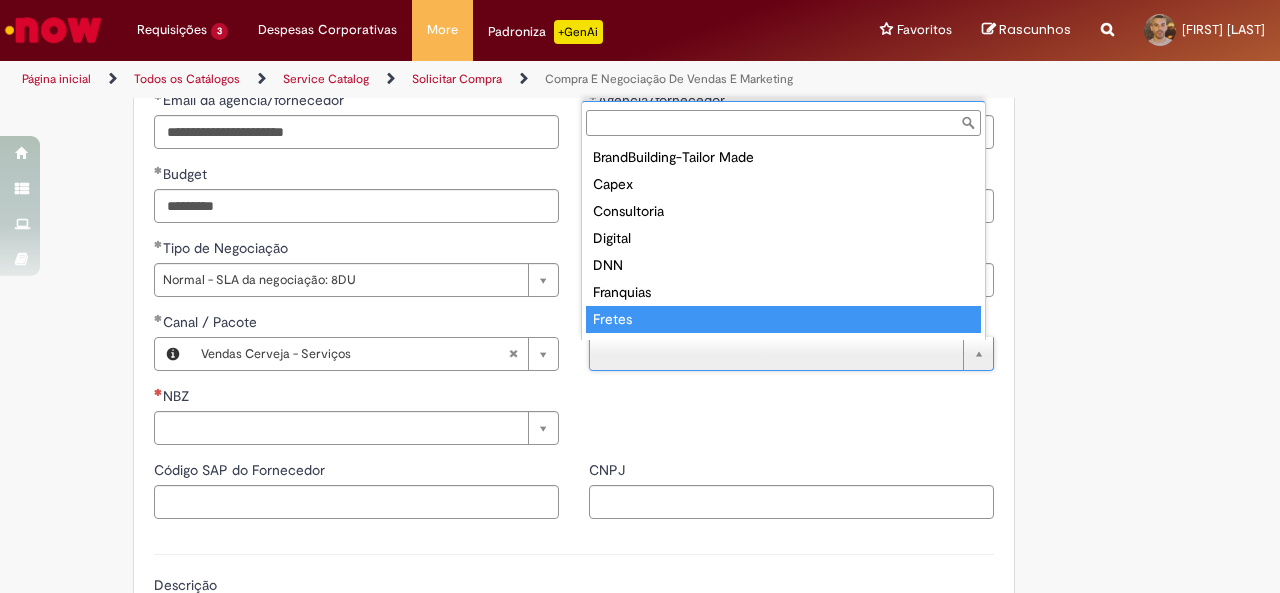 scroll, scrollTop: 16, scrollLeft: 0, axis: vertical 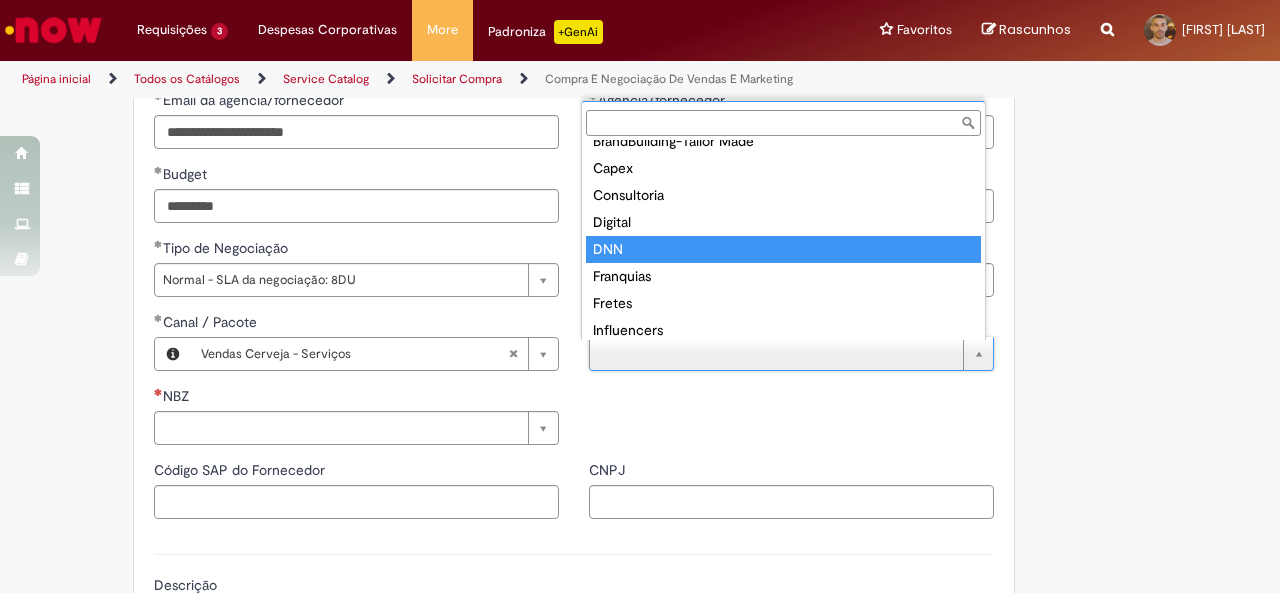 type on "***" 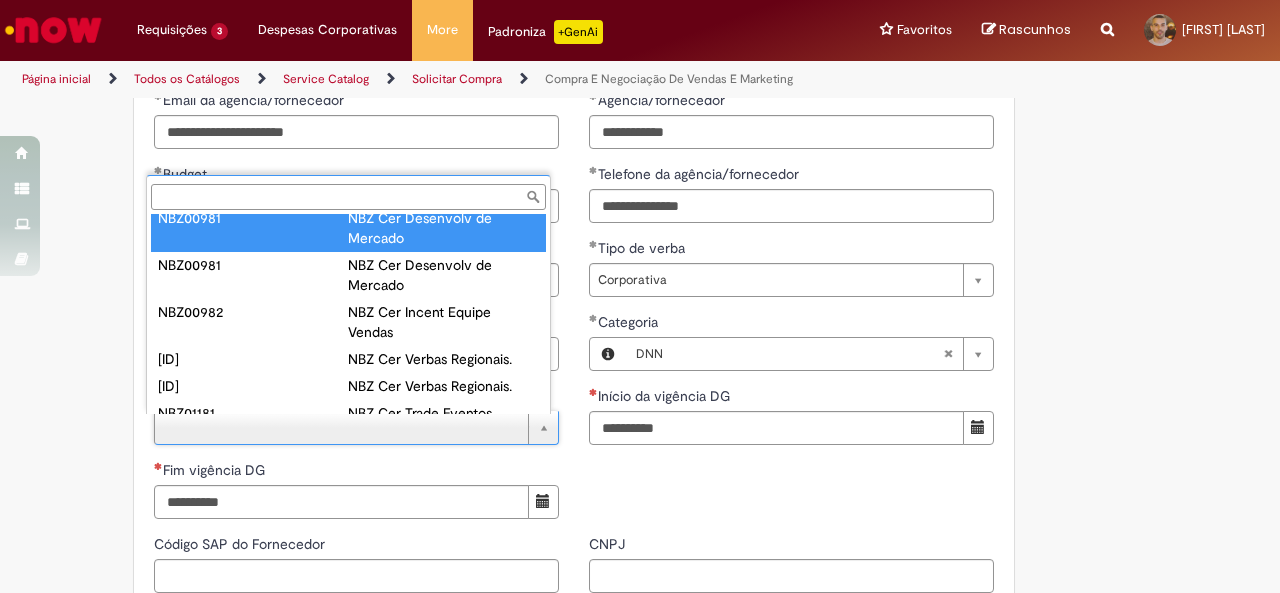 scroll, scrollTop: 193, scrollLeft: 0, axis: vertical 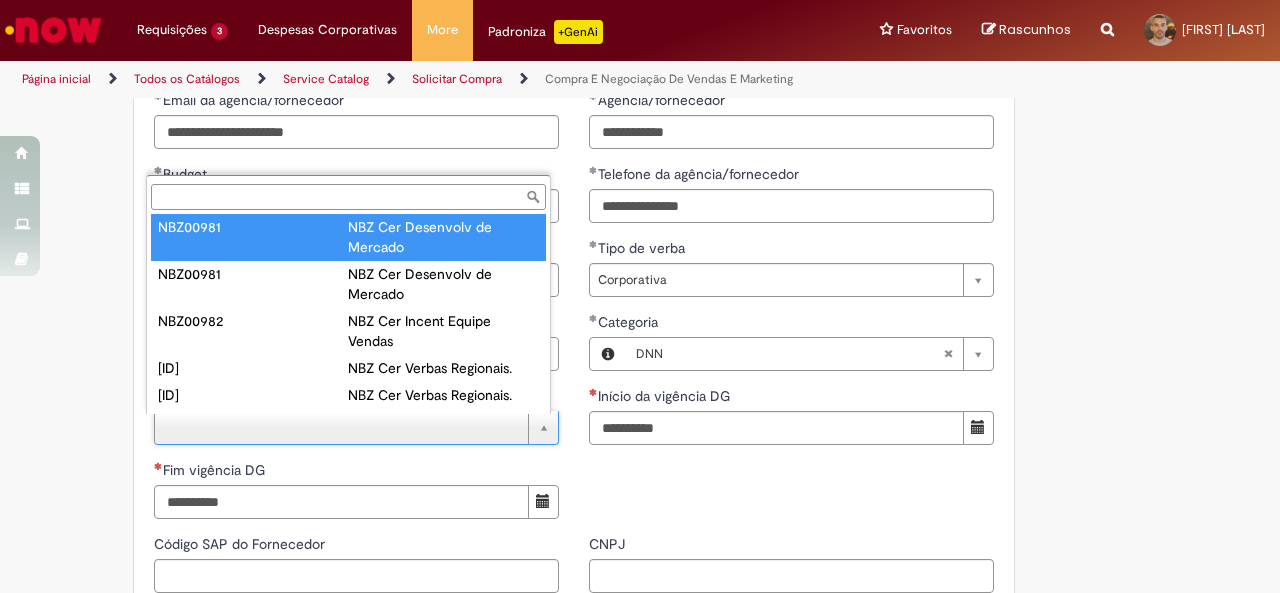 type on "********" 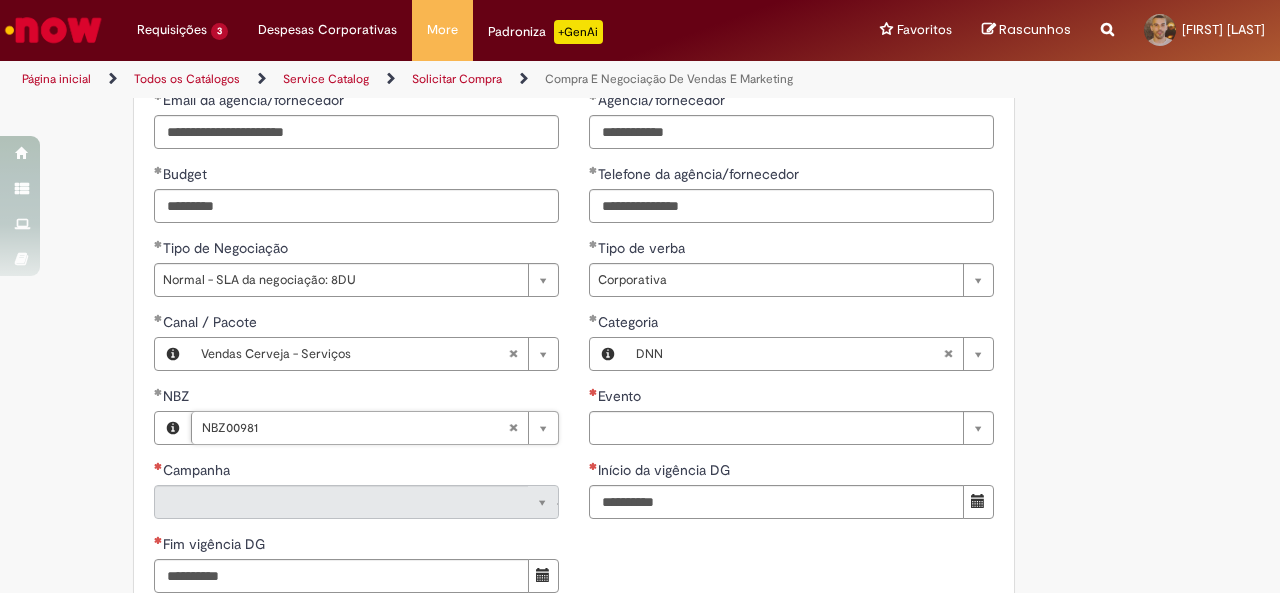 type on "********" 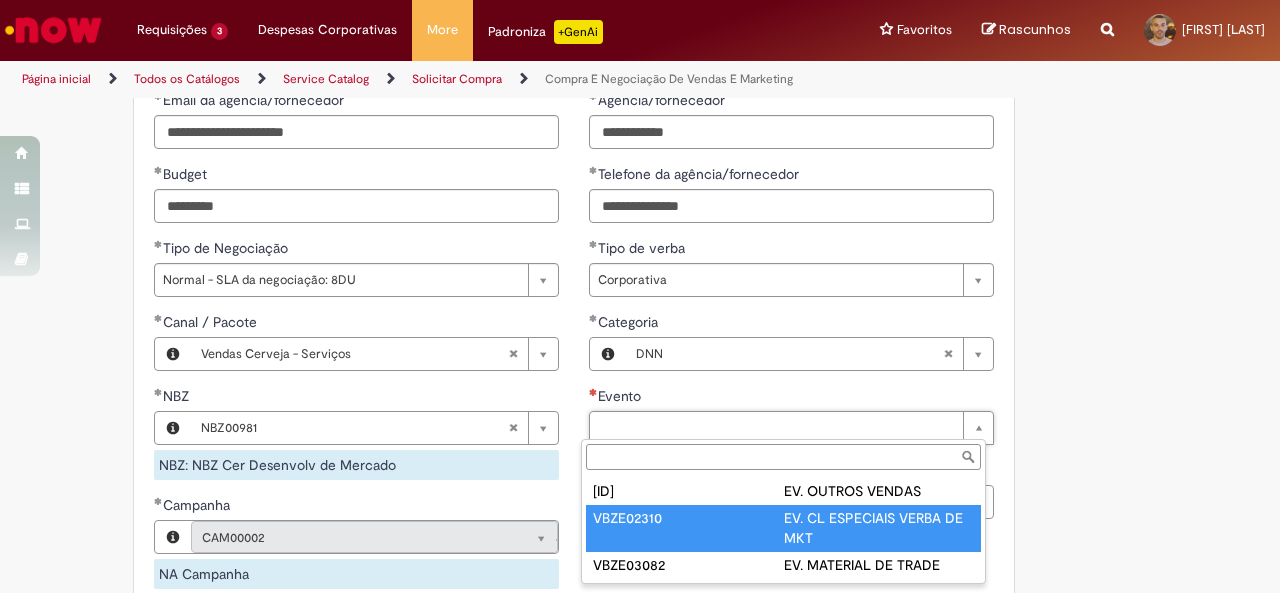 type on "*********" 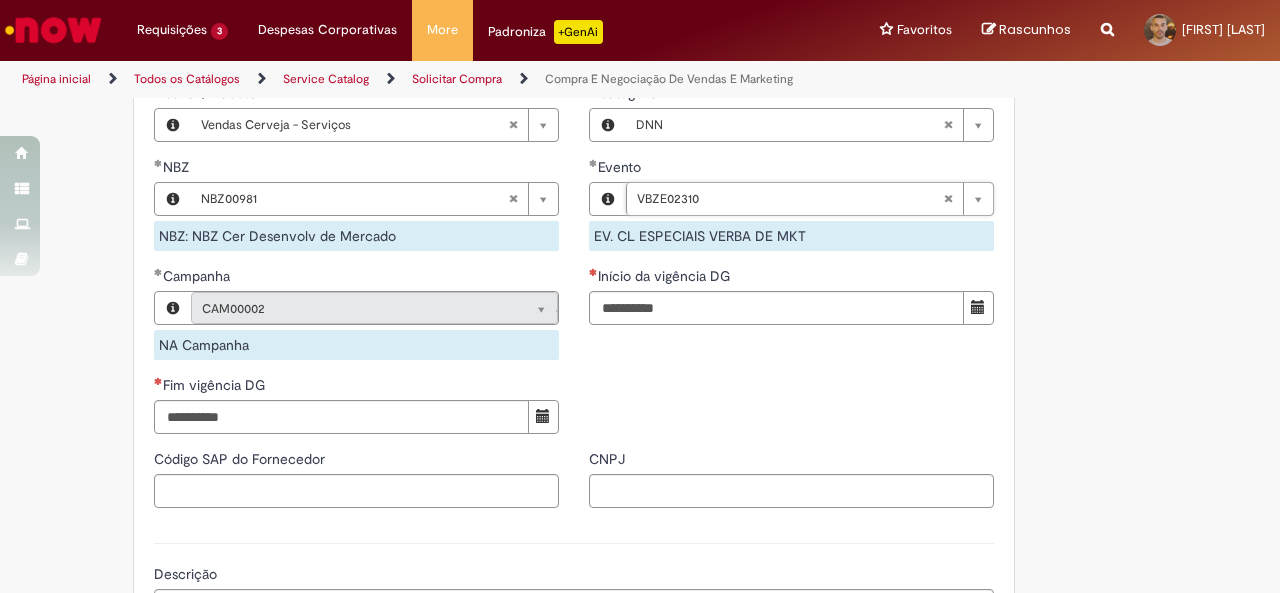 scroll, scrollTop: 1261, scrollLeft: 0, axis: vertical 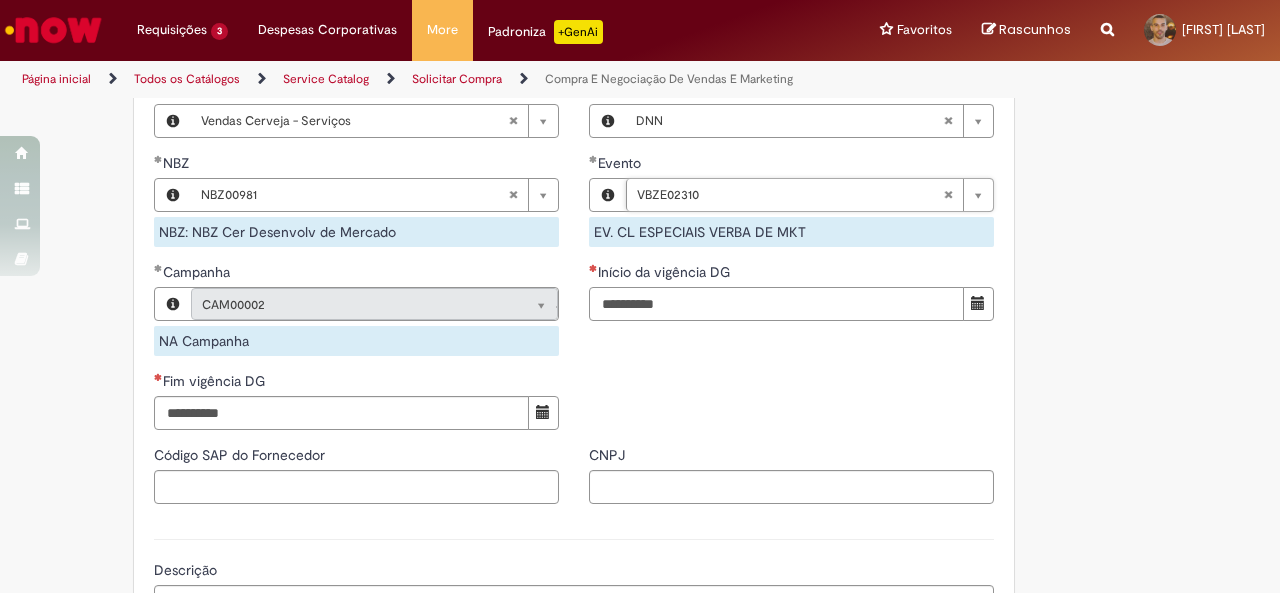 click on "Início da vigência DG" at bounding box center (776, 304) 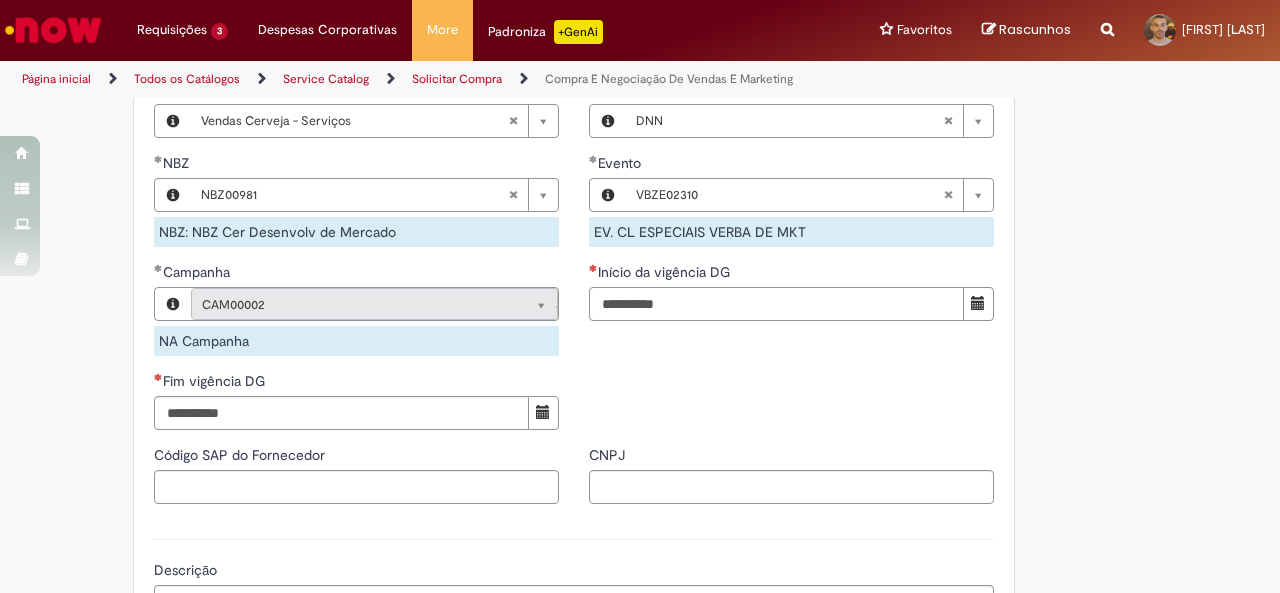 type on "**********" 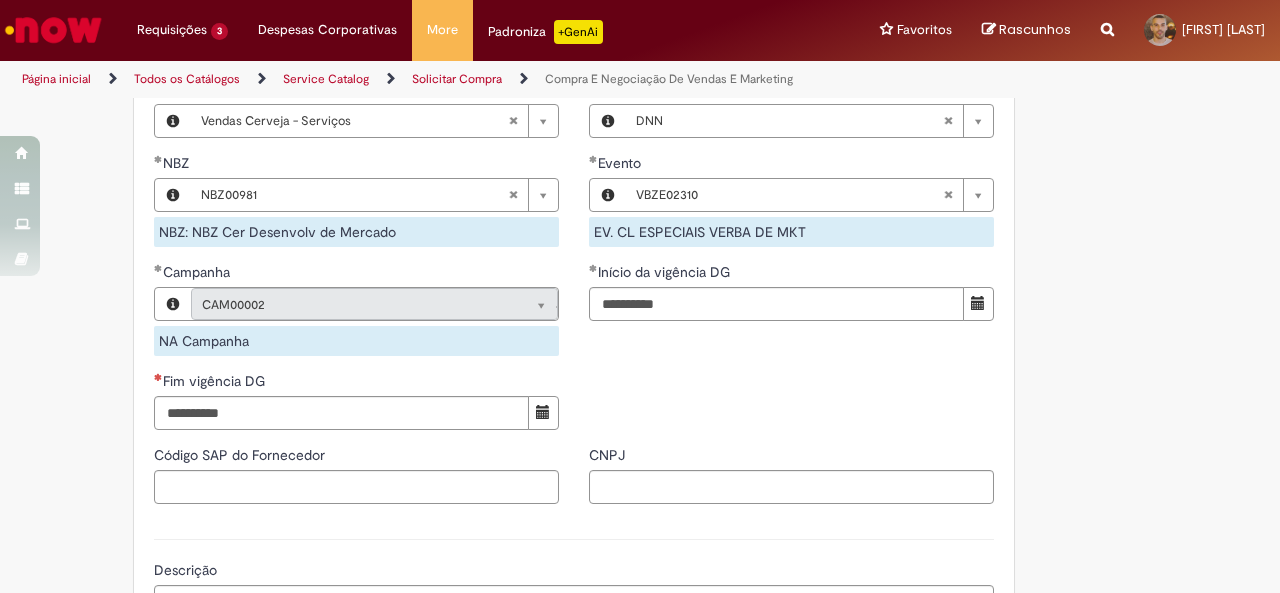 click on "**********" at bounding box center (574, 114) 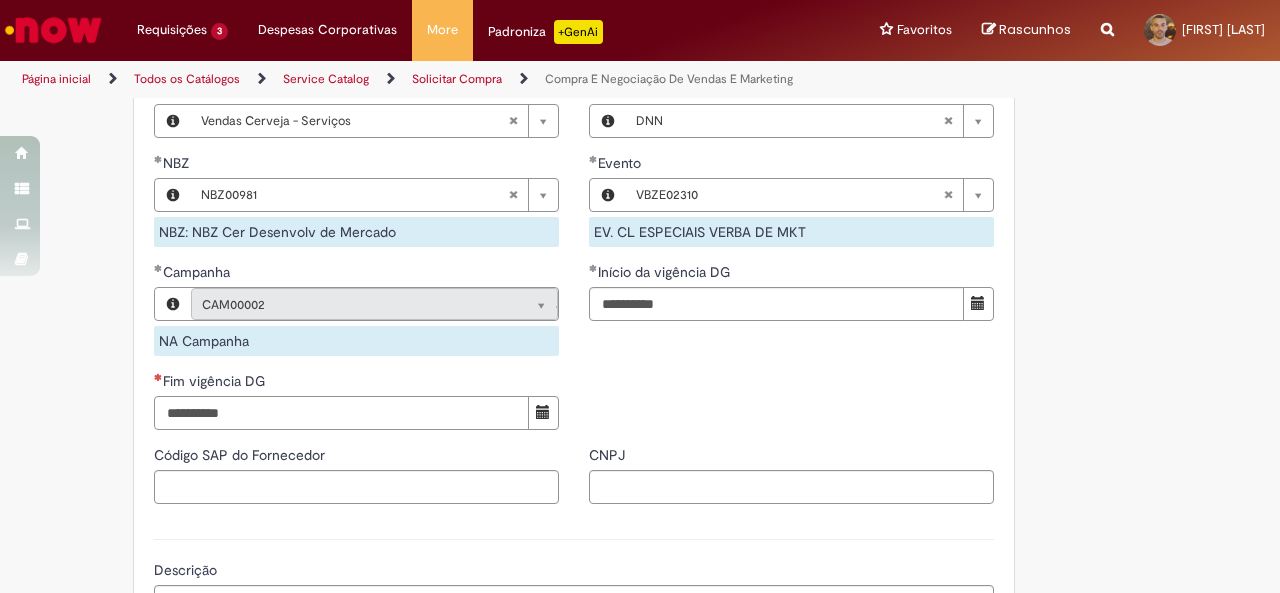 click on "Fim vigência DG" at bounding box center (341, 413) 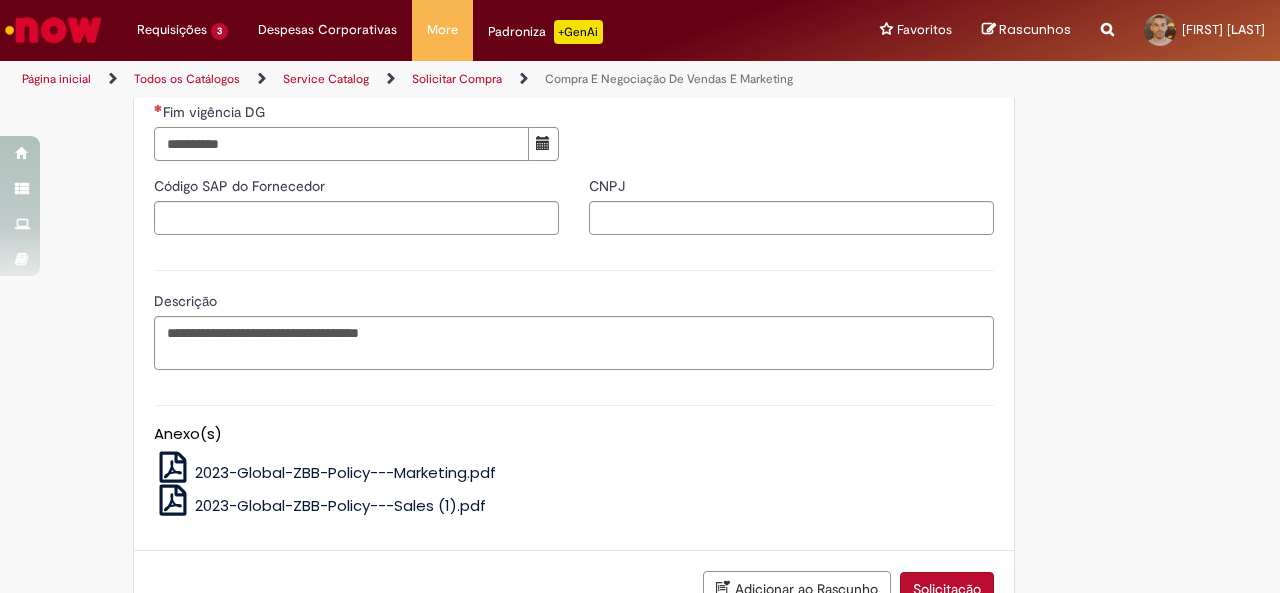 scroll, scrollTop: 1545, scrollLeft: 0, axis: vertical 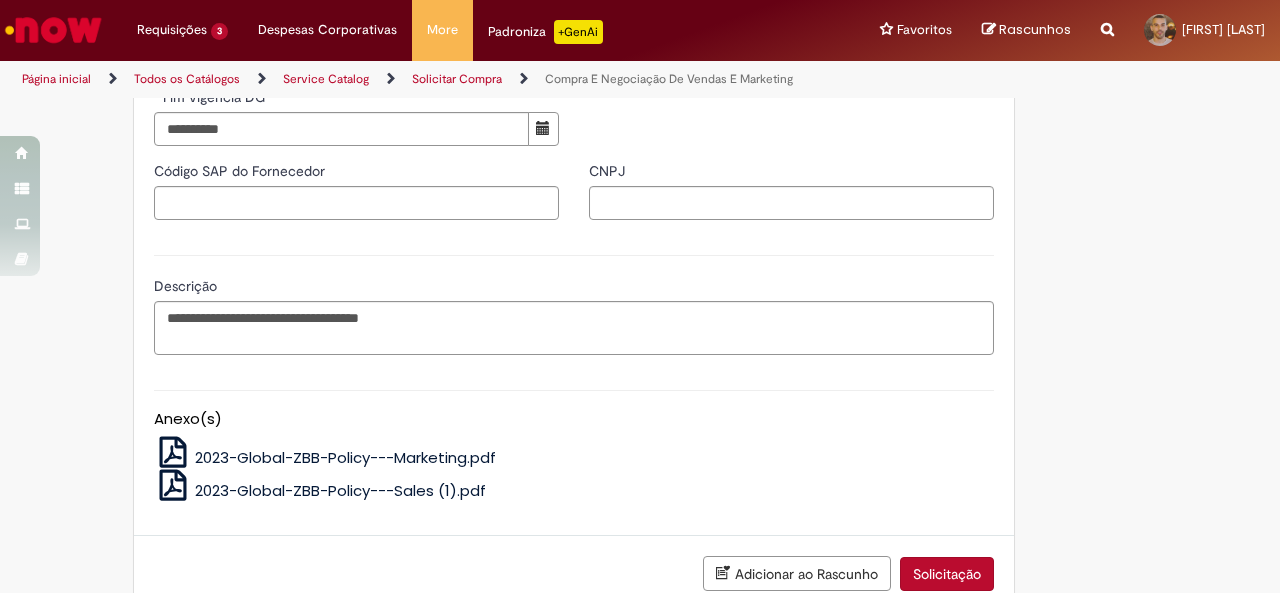 click on "Adicionar a Favoritos
Compra E Negociação De Vendas E Marketing
Chamado destinado para novas negociações e renegociações com verba de marketing, vendas ou capex comercial.
REGRAS DE UTILIZA ÇÃ O:
Esse chamado é apenas para   cotações e negociações de marketing e vendas   para o  fluxo antigo de compras de merchan, SAP ECC e VMV. Para negociações de vendas e MKT que usam o fluxo do S4 (SAP Fiori) Utilize o chamado de Commercial   AQUI
Lembre-se de anexar todas as evidências (cotações, informações, projetos e e-mails) que sejam úteis à negociação;
Nenhum campo preenchido por você pode ser alterado depois de o chamado ter sido aberto, por isso atente-se as informações preenchidas;
Esse chamado possui SLA de  4  ou  8 dias úteis  para a etapa de  negociação . Após essa etapa, é necessária sua validação para seguir com a tratativa;
Em caso de" at bounding box center [640, -362] 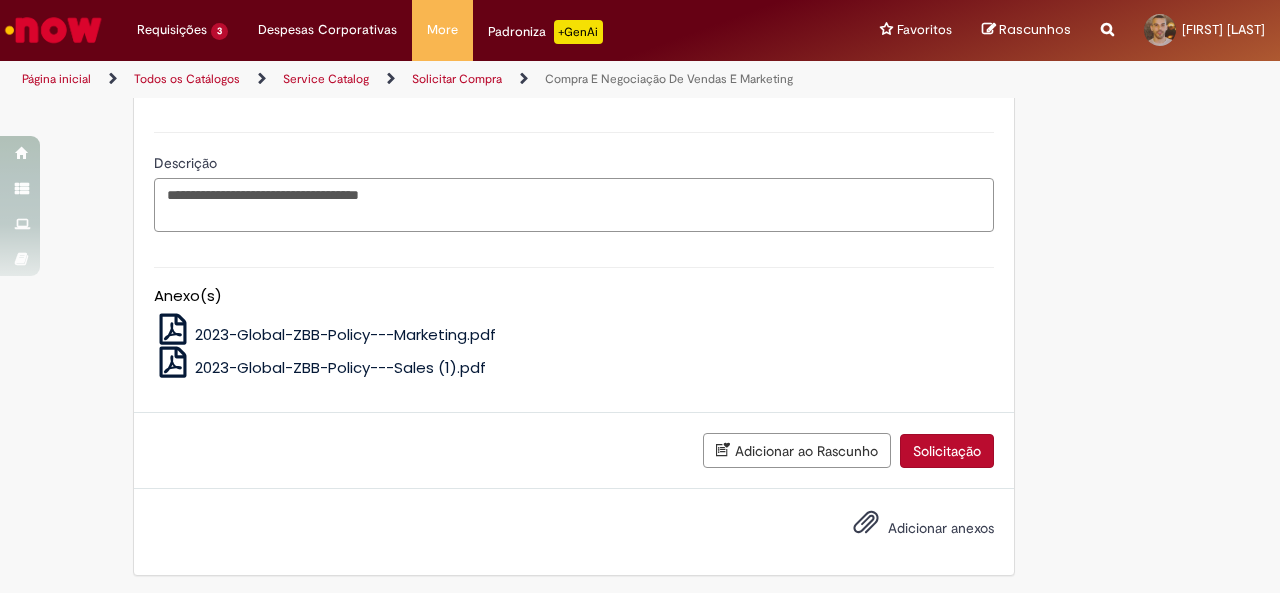 click on "**********" at bounding box center [574, 204] 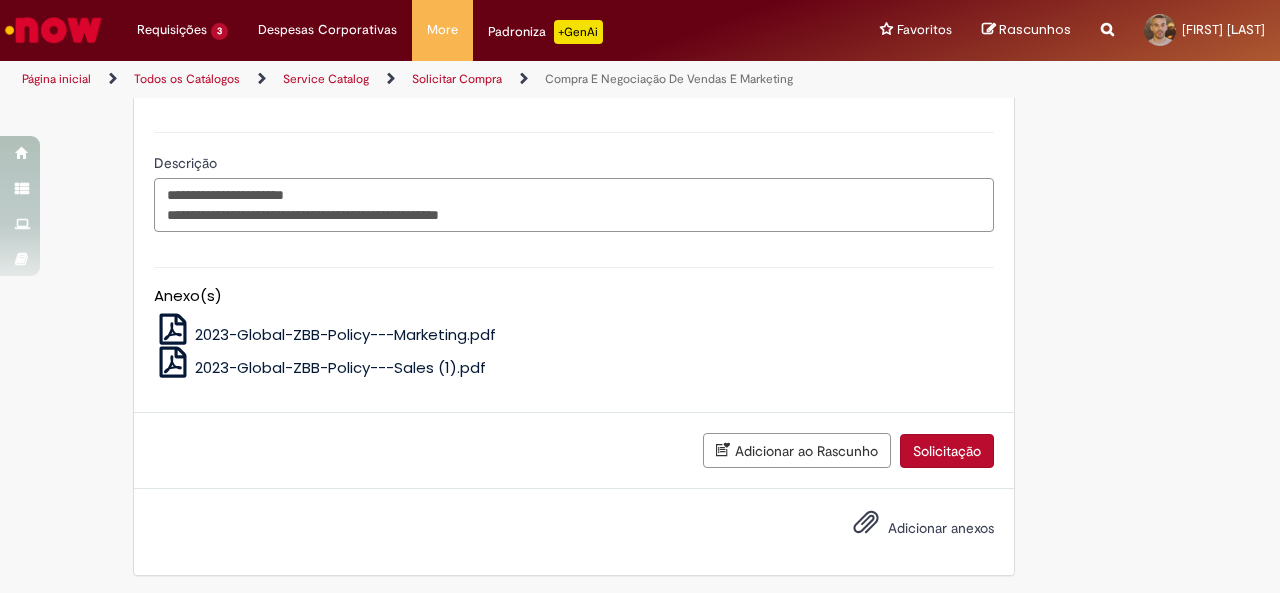 click on "**********" at bounding box center (574, 204) 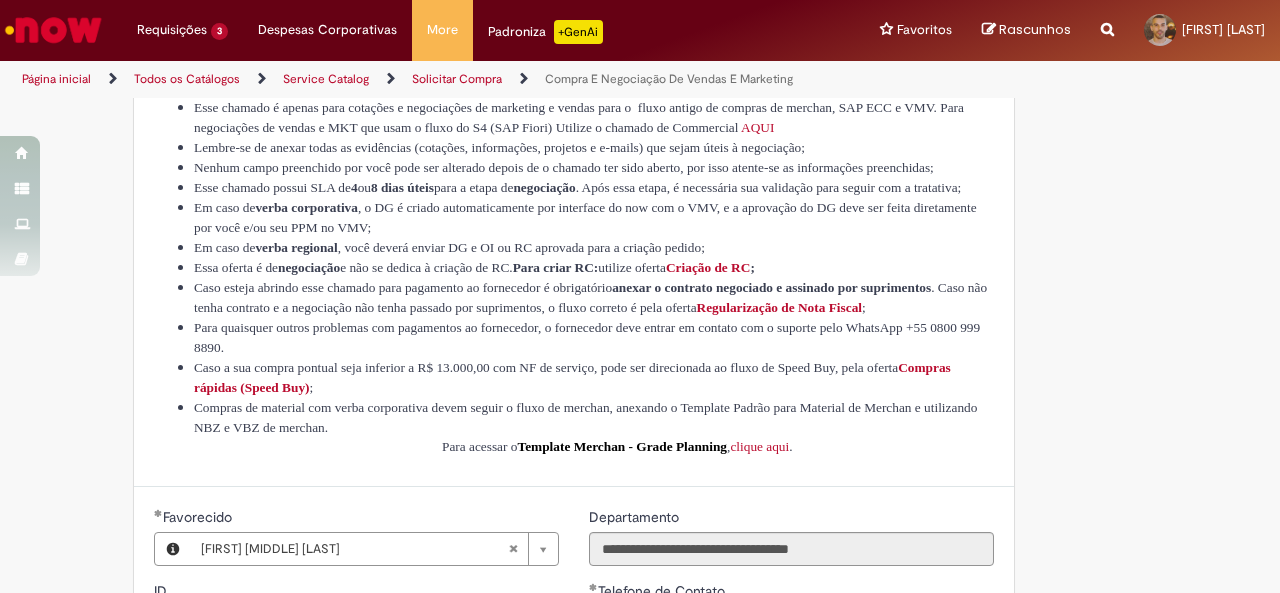 scroll, scrollTop: 0, scrollLeft: 0, axis: both 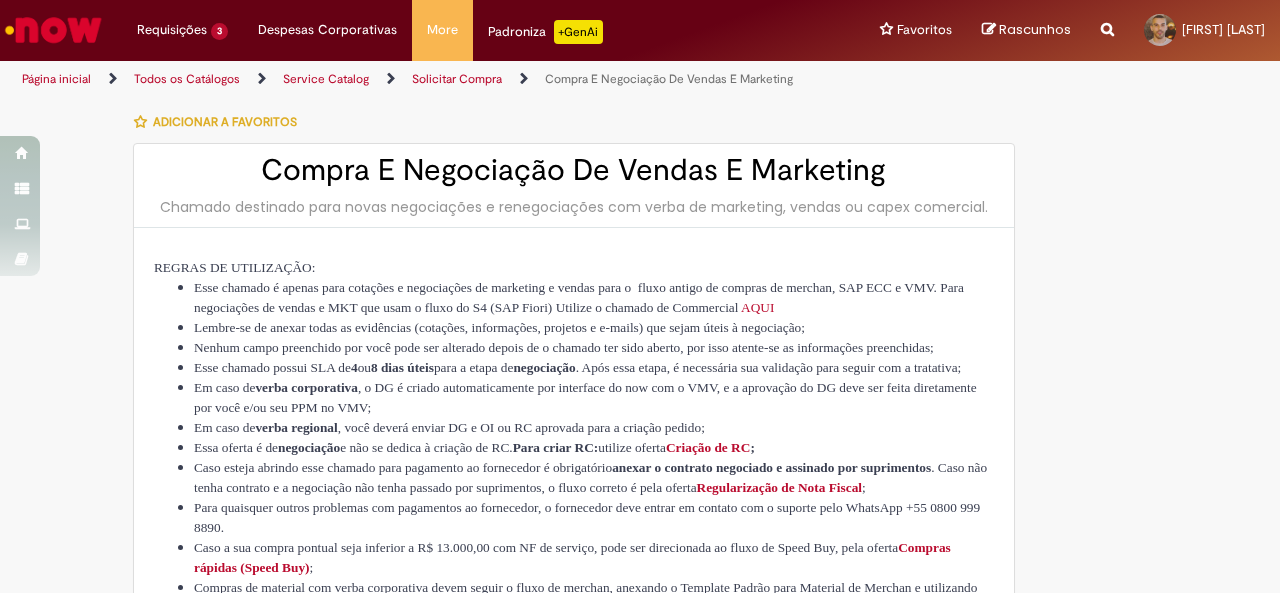 click on "Adicionar a Favoritos
Compra E Negociação De Vendas E Marketing
Chamado destinado para novas negociações e renegociações com verba de marketing, vendas ou capex comercial.
REGRAS DE UTILIZA ÇÃ O:
Esse chamado é apenas para   cotações e negociações de marketing e vendas   para o  fluxo antigo de compras de merchan, SAP ECC e VMV. Para negociações de vendas e MKT que usam o fluxo do S4 (SAP Fiori) Utilize o chamado de Commercial   AQUI
Lembre-se de anexar todas as evidências (cotações, informações, projetos e e-mails) que sejam úteis à negociação;
Nenhum campo preenchido por você pode ser alterado depois de o chamado ter sido aberto, por isso atente-se as informações preenchidas;
Esse chamado possui SLA de  4  ou  8 dias úteis  para a etapa de  negociação . Após essa etapa, é necessária sua validação para seguir com a tratativa;
Em caso de" at bounding box center (640, 1193) 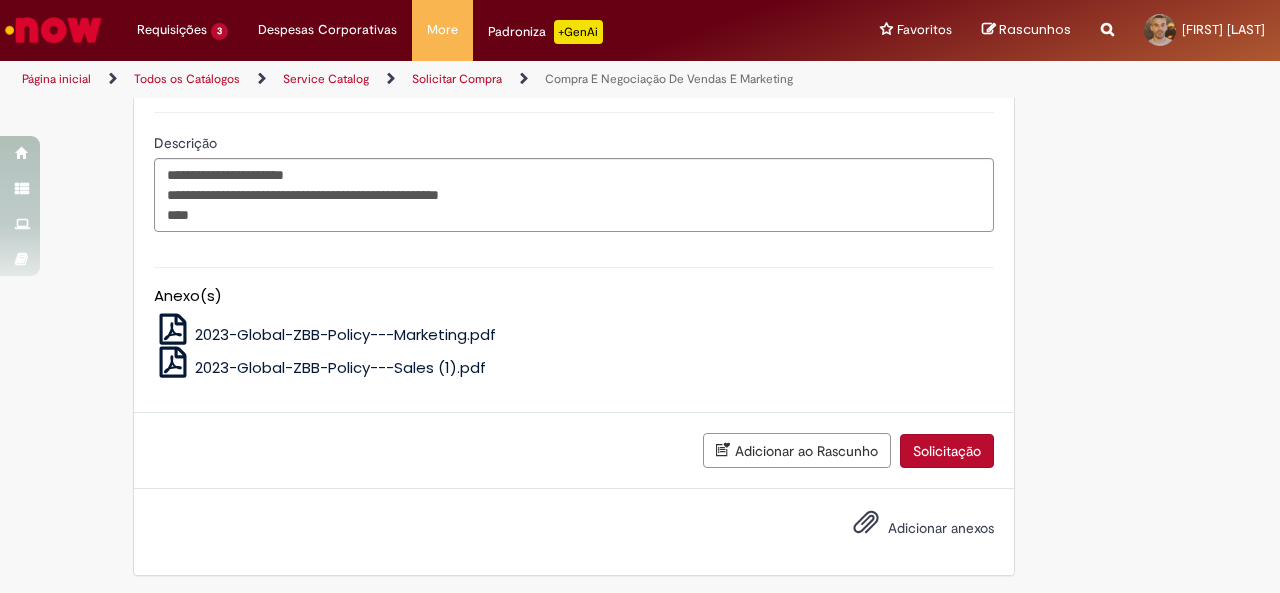 scroll, scrollTop: 1688, scrollLeft: 0, axis: vertical 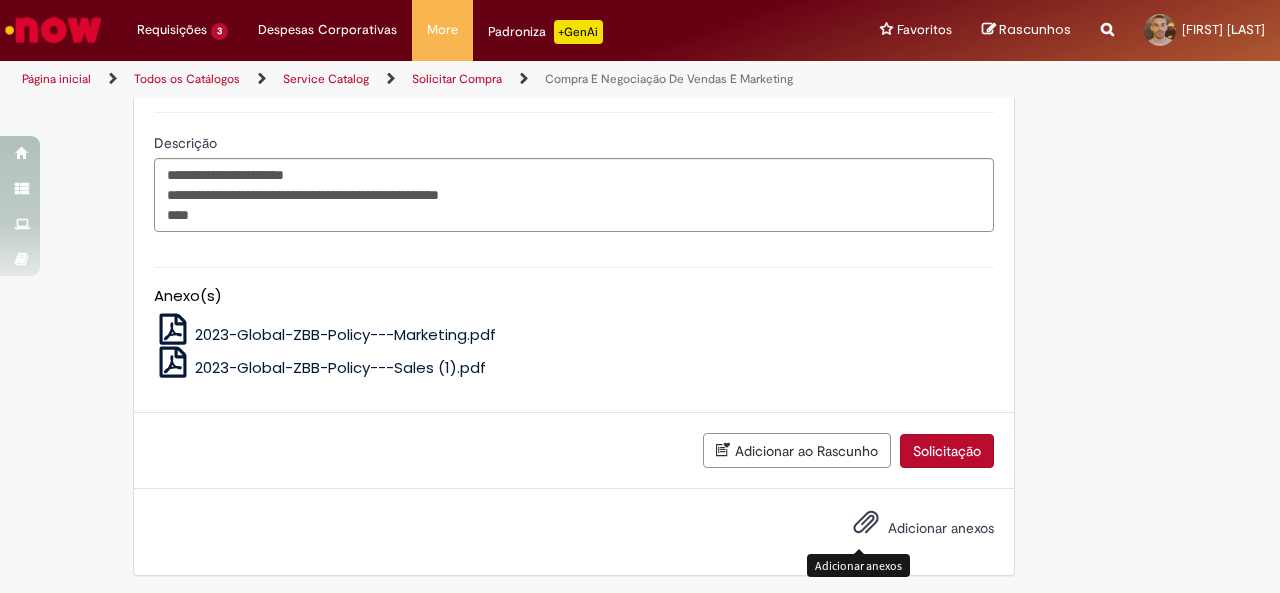 click on "Adicionar anexos" at bounding box center [866, 527] 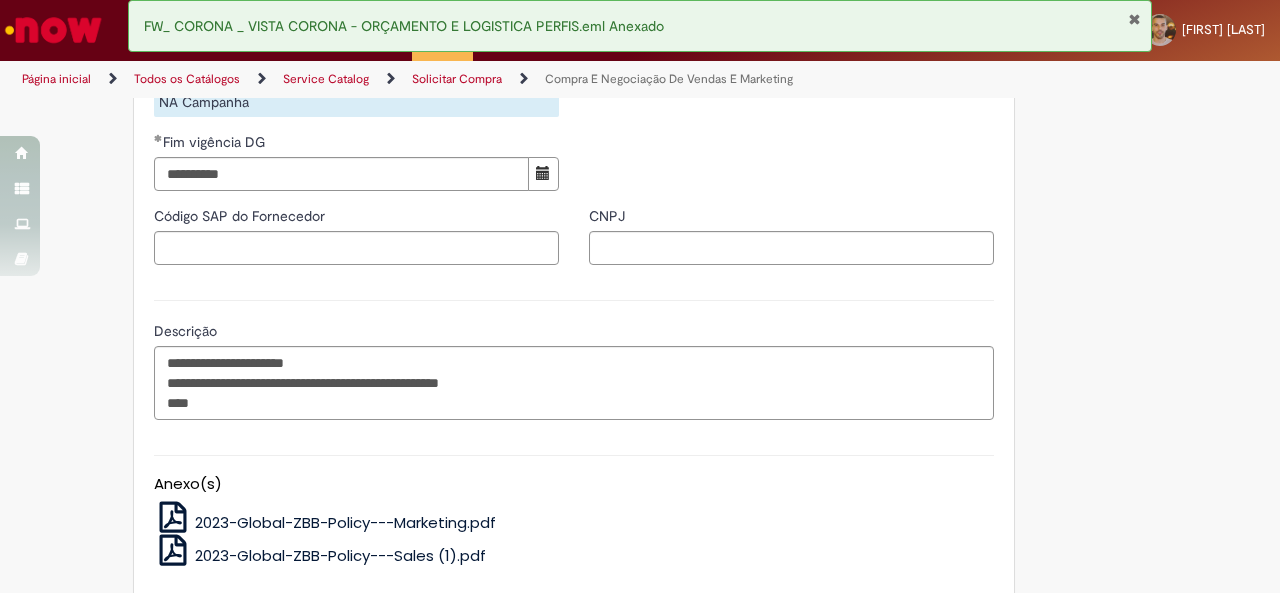 scroll, scrollTop: 1498, scrollLeft: 0, axis: vertical 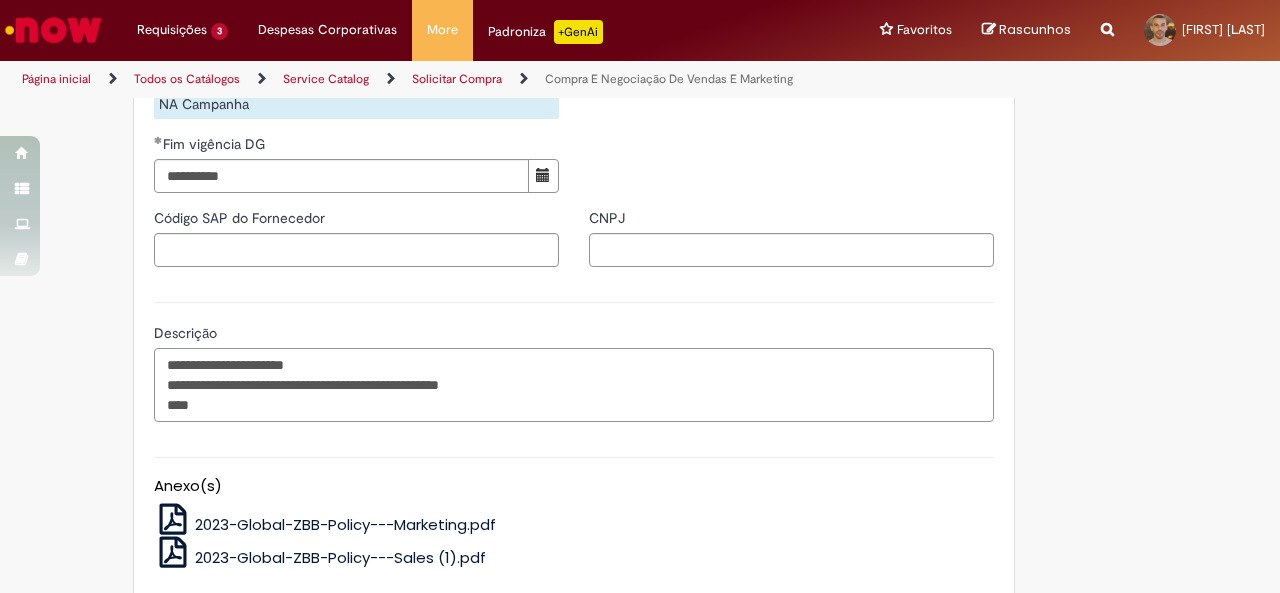 click on "**********" at bounding box center [574, 384] 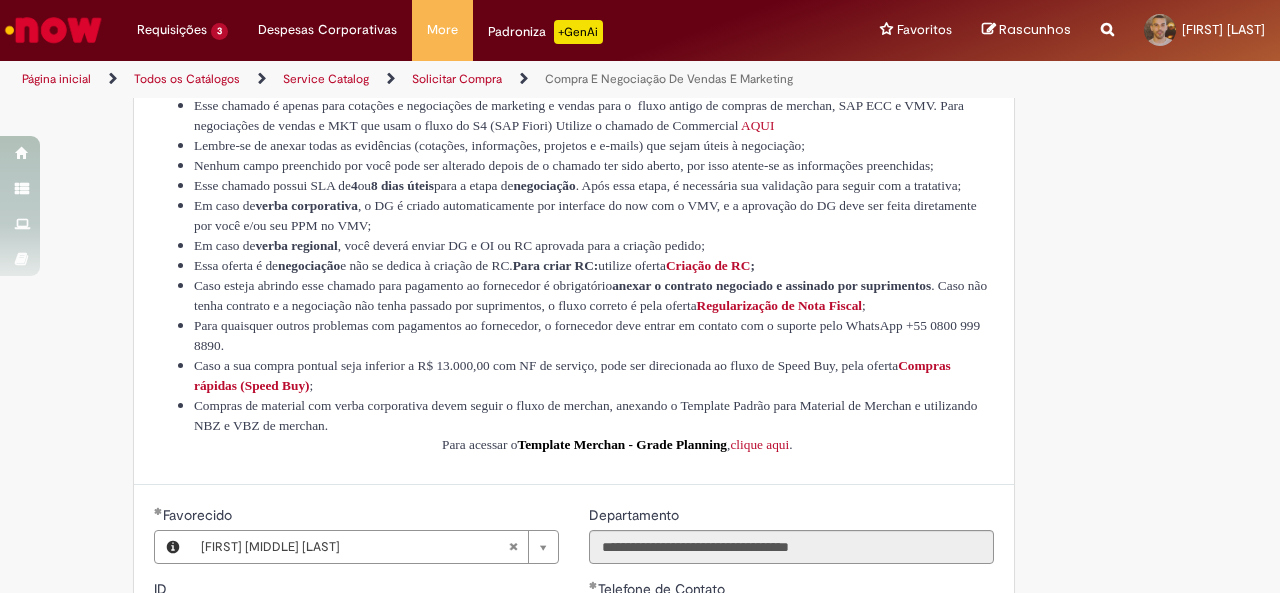 scroll, scrollTop: 177, scrollLeft: 0, axis: vertical 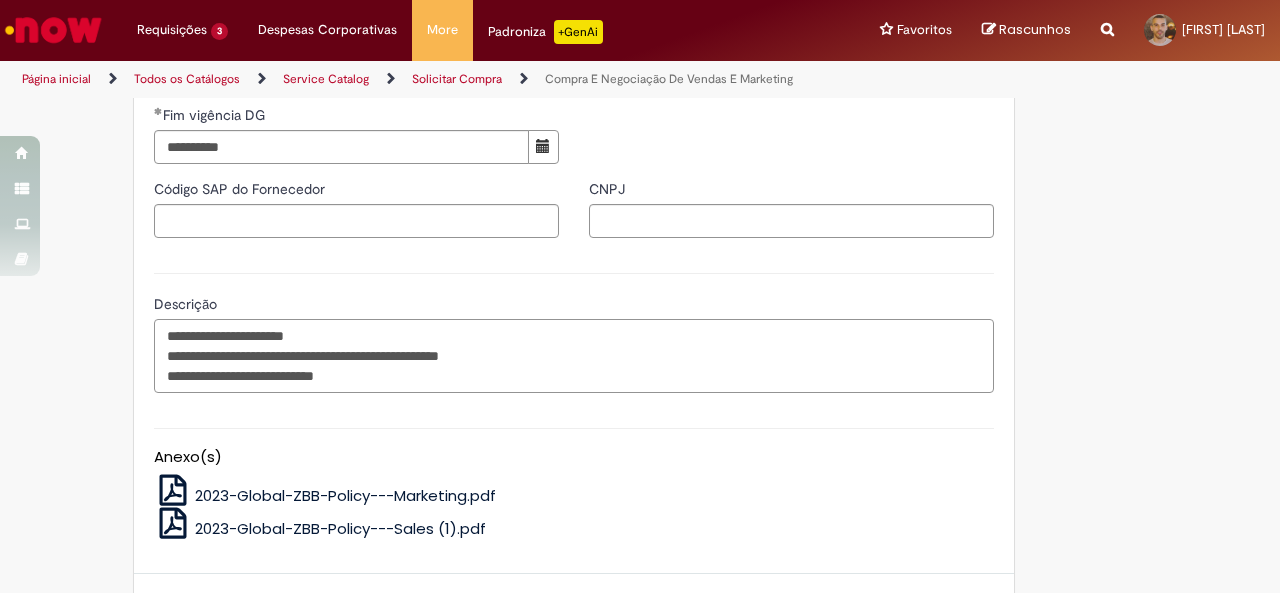 drag, startPoint x: 378, startPoint y: 374, endPoint x: 184, endPoint y: 365, distance: 194.20865 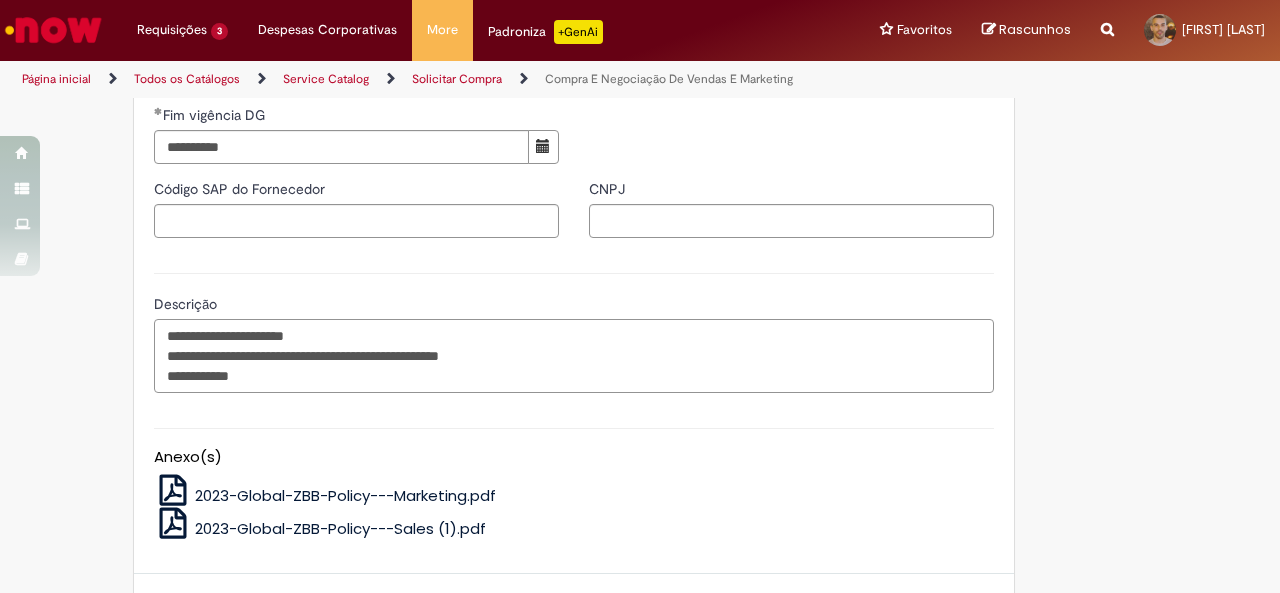 paste on "**********" 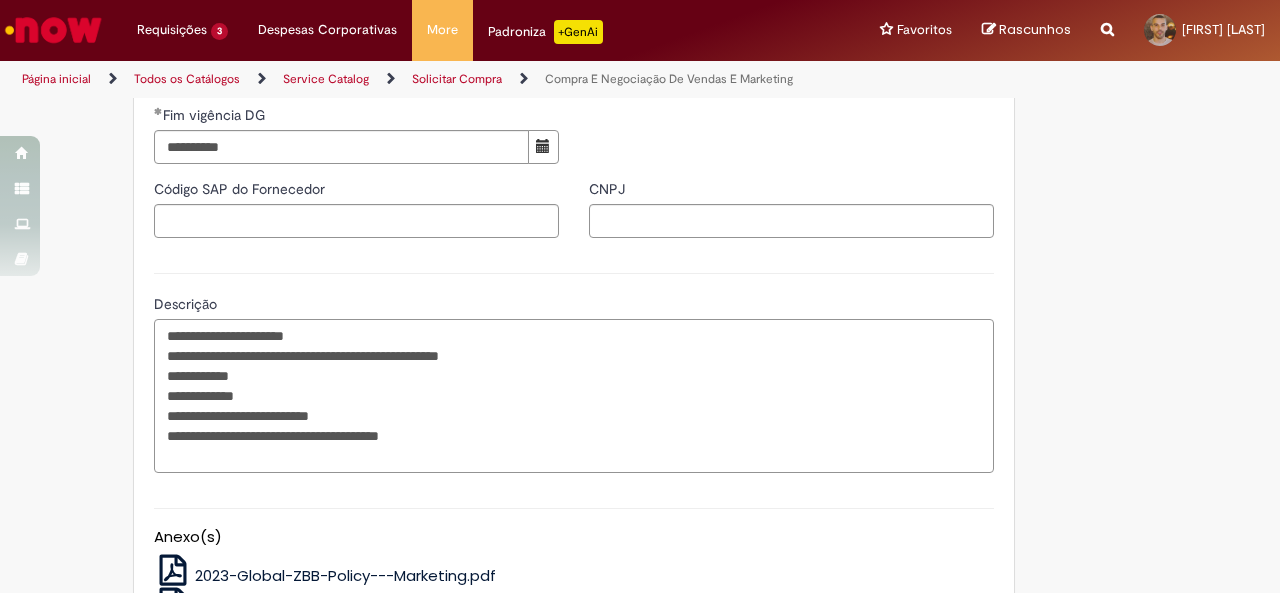 click on "**********" at bounding box center (574, 395) 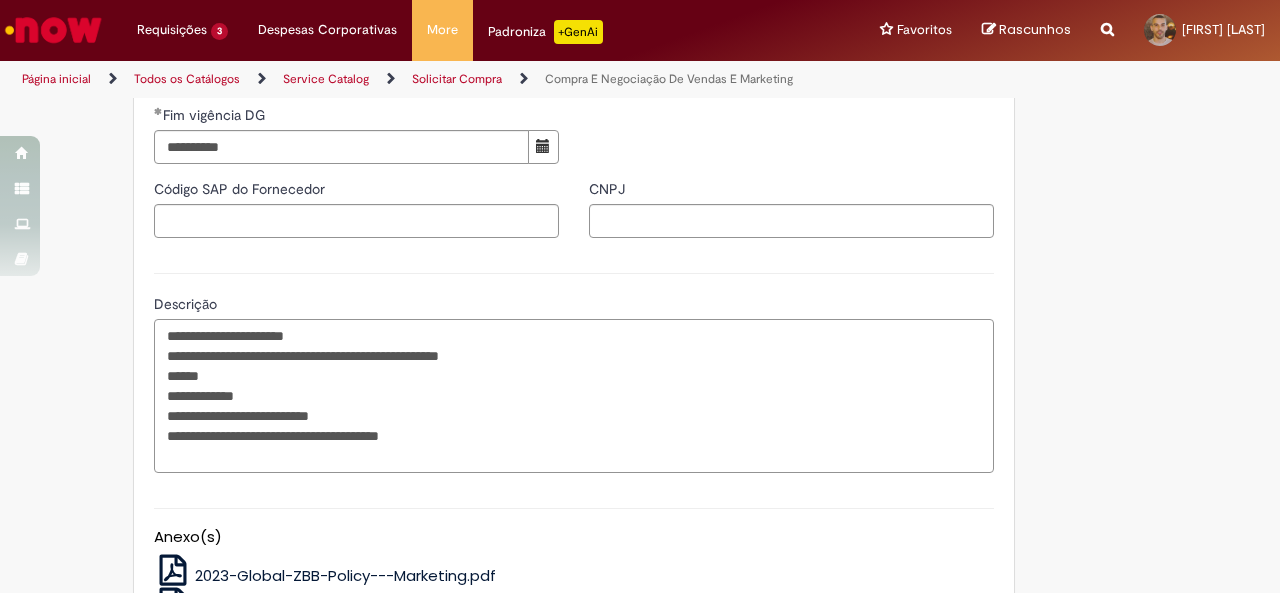 click on "**********" at bounding box center [574, 395] 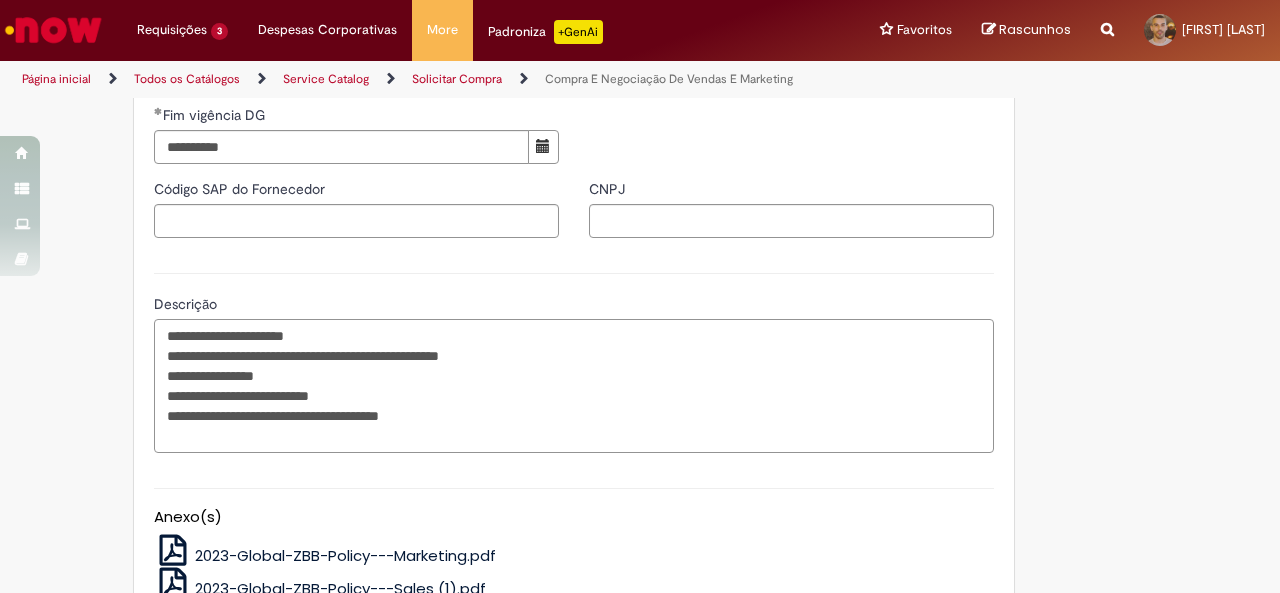 click on "**********" at bounding box center (574, 385) 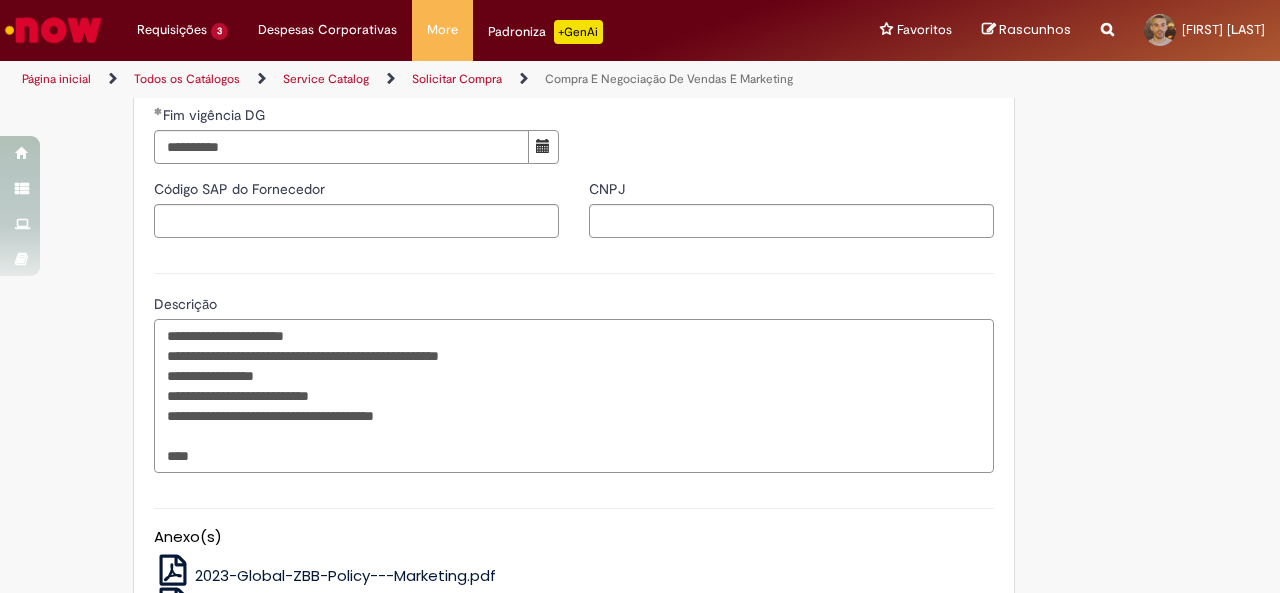 click on "**********" at bounding box center (574, 395) 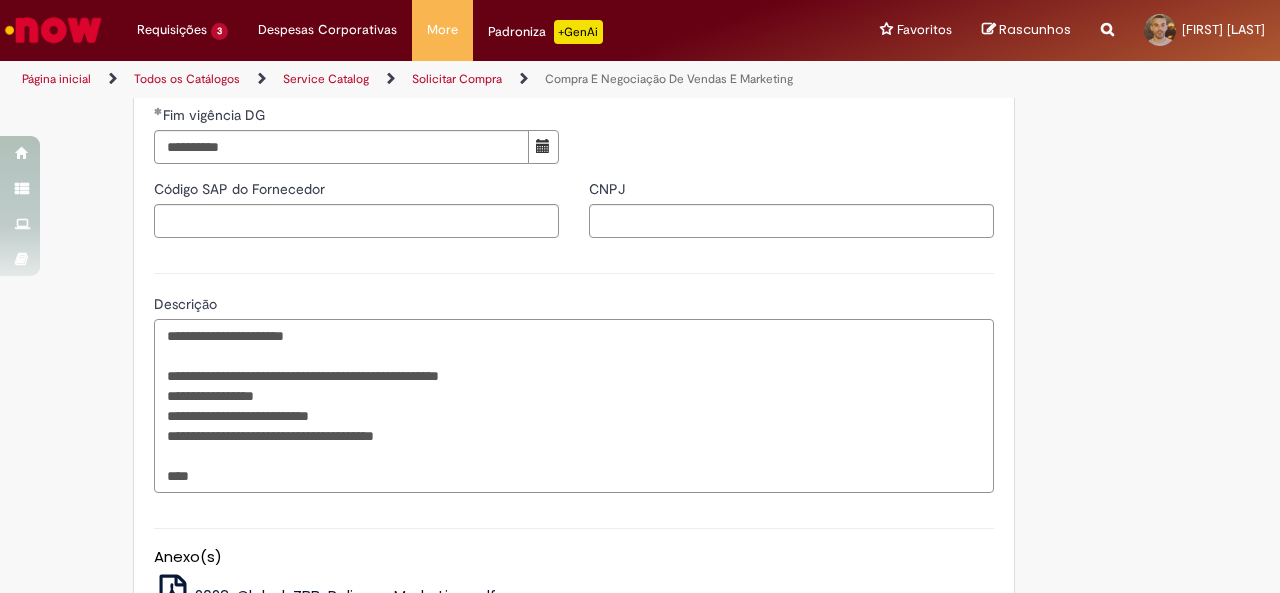 click on "**********" at bounding box center (574, 405) 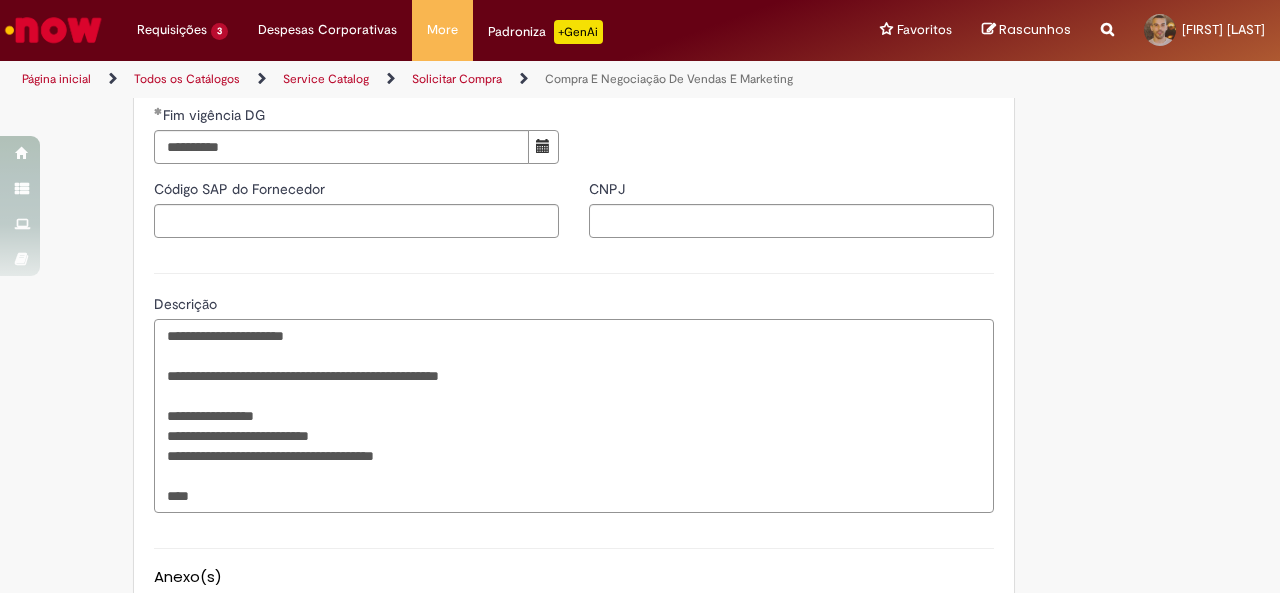 click on "**********" at bounding box center [574, 415] 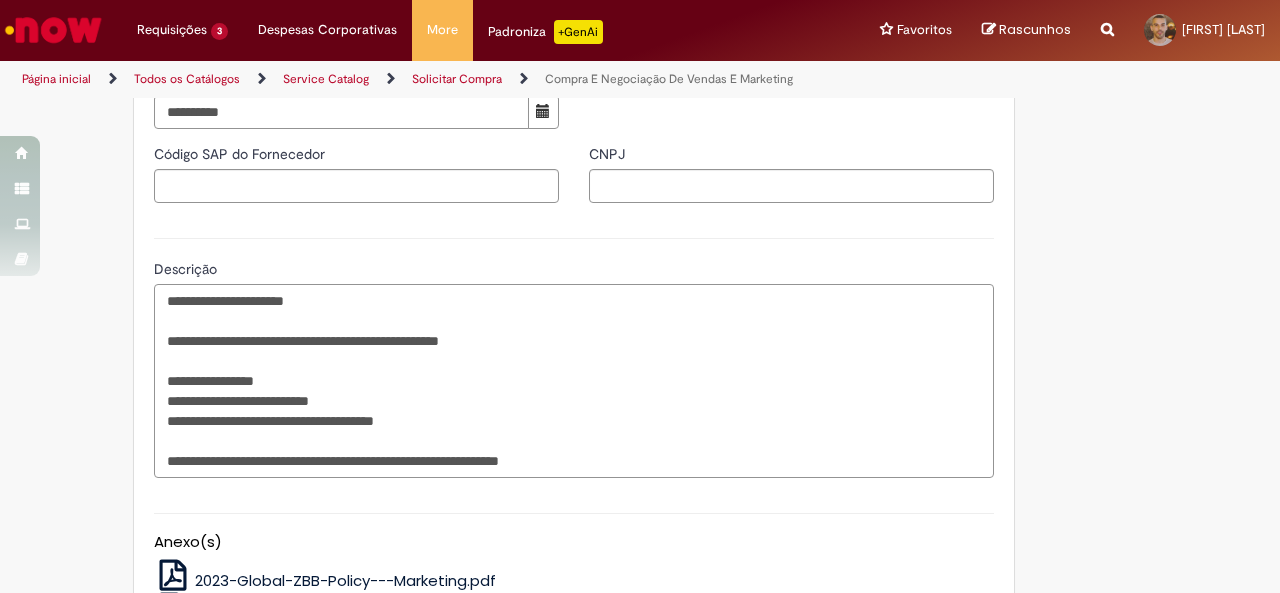 scroll, scrollTop: 1879, scrollLeft: 0, axis: vertical 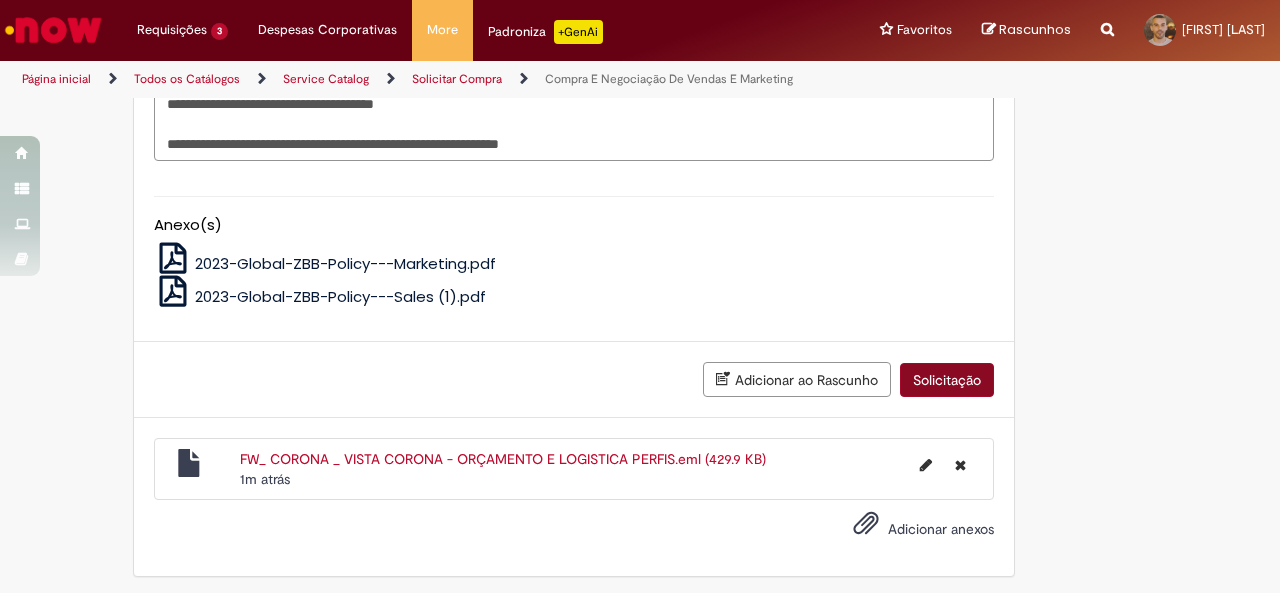 type on "**********" 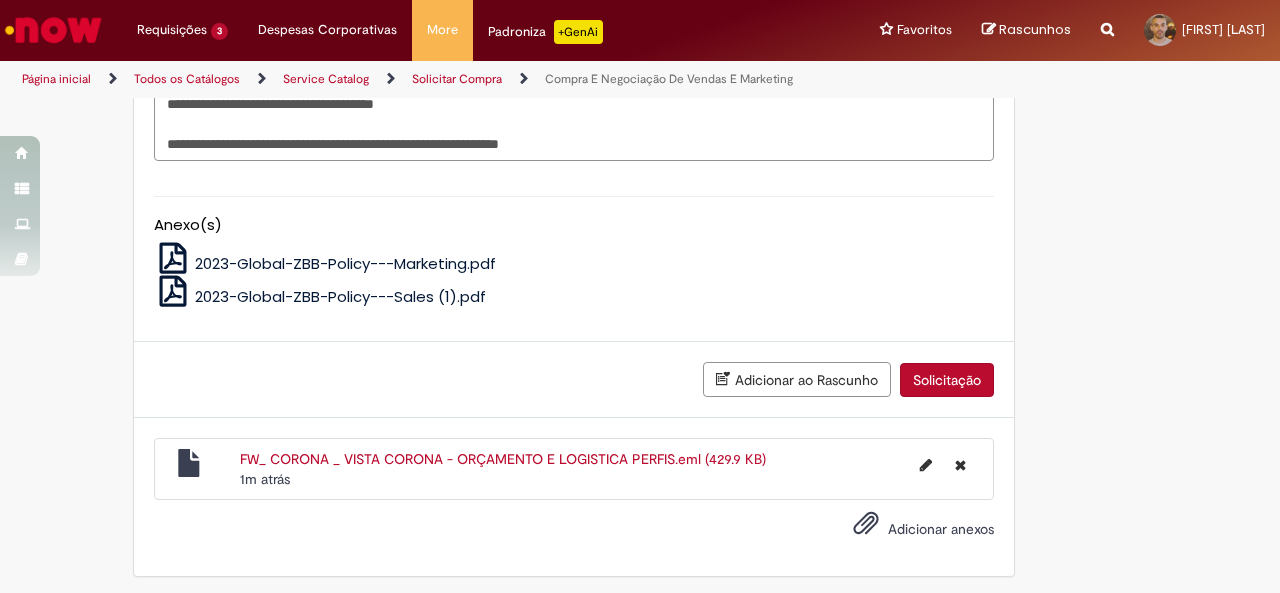 click on "Solicitação" at bounding box center [947, 380] 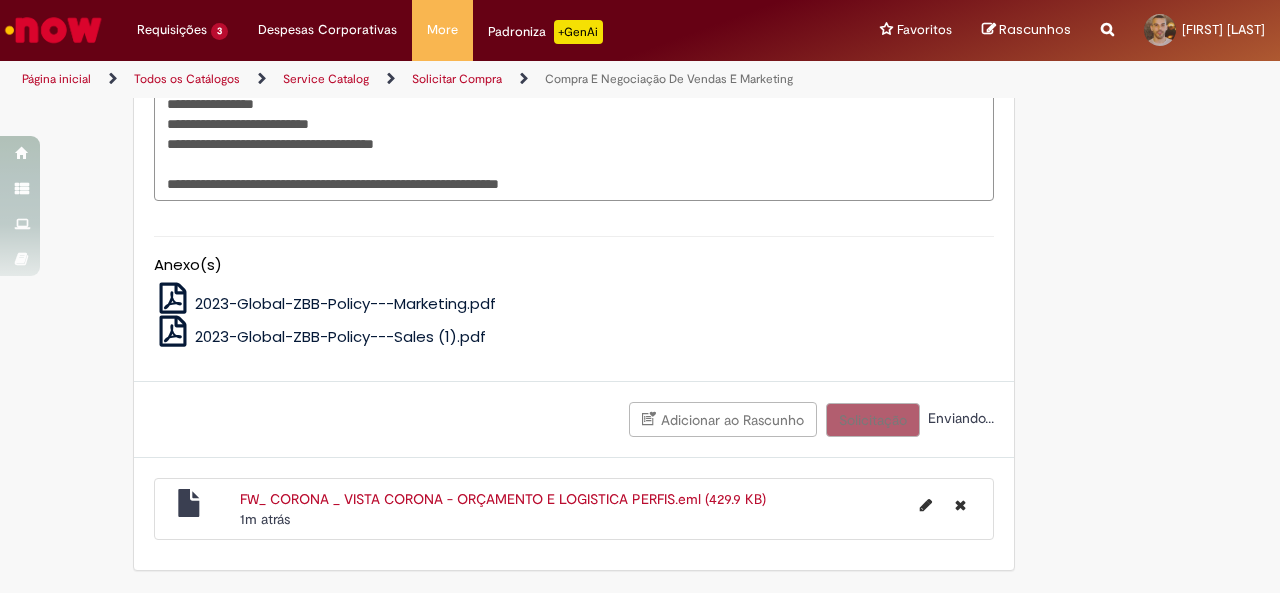 scroll, scrollTop: 1834, scrollLeft: 0, axis: vertical 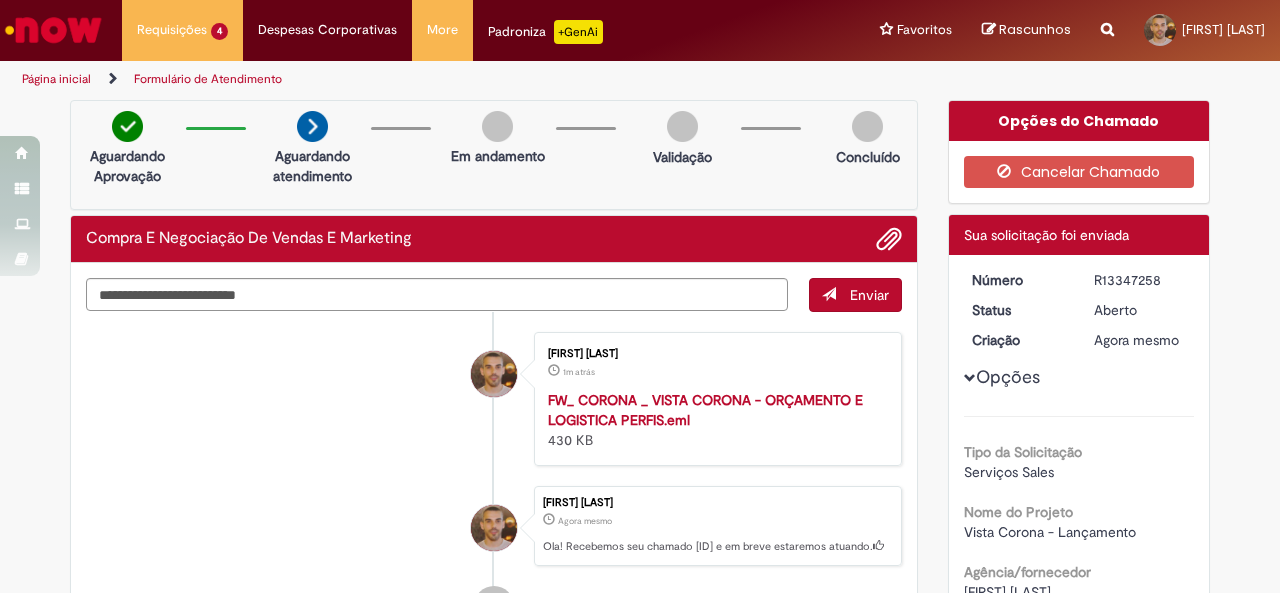 click on "Número
[ID]
Status
Aberto
Criação
Agora mesmo Agora mesmo
Opções
Tipo da Solicitação
Serviços Sales
Nome do Projeto
Vista Corona - Lançamento
Agência/fornecedor
[FIRST] [LAST]
Email da agência/fornecedor
[EMAIL]
Telefone da agência/fornecedor
([PHONE])
Budget
[CURRENCY]
Tipo de Negociação
Normal - SLA da negociação: 8DU
Tipo de verba
Corporativa
Canal / Pacote
Vendas Cerveja - Serviços
Categoria
DNN
NBZ
NBZ00981" at bounding box center (1079, 943) 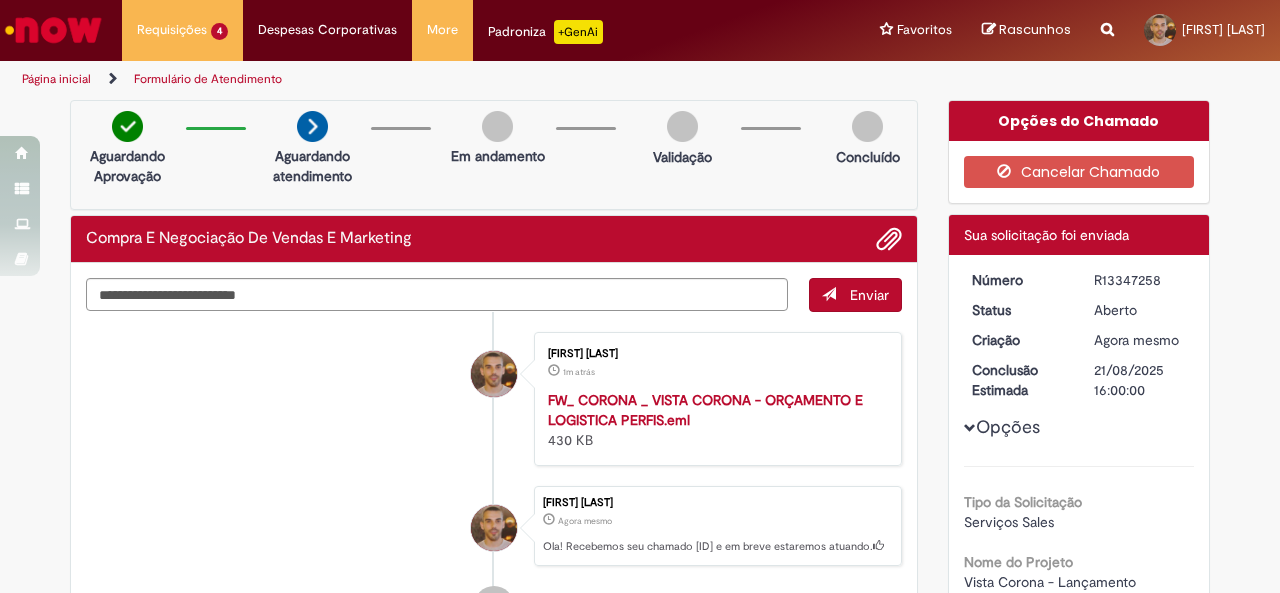 click on "Número
[NUMBER]
Status
Aberto
Criação
Agora mesmo Agora mesmo
Conclusão Estimada
21/08/2025 16:00:00
Opções
Tipo da Solicitação
Serviços Sales
Nome do Projeto
Vista Corona - Lançamento
Agência/fornecedor
[FIRST] [LAST]
Email da agência/fornecedor
[FIRST].[LAST]@[DOMAIN]
Telefone da agência/fornecedor
([PHONE])
Budget
52.000,00
Tipo de Negociação
Normal - SLA da negociação: 8DU
Tipo de verba
Corporativa
Canal / Pacote
Vendas Cerveja - Serviços
Categoria" at bounding box center [1079, 968] 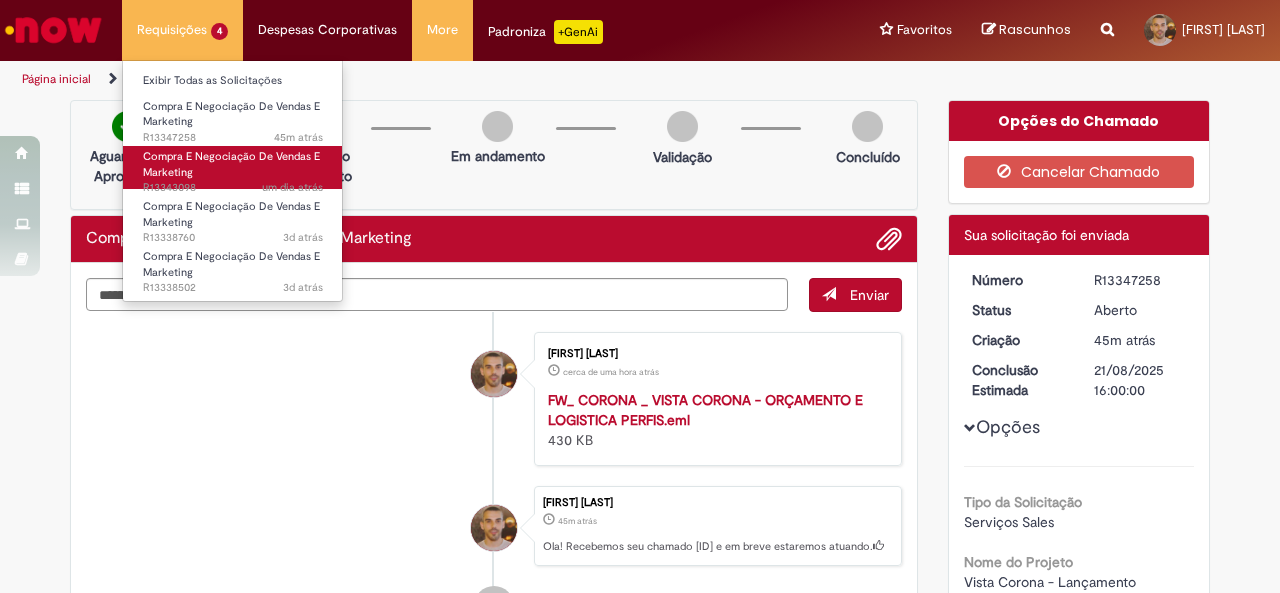 click on "Compra E Negociação De Vendas E Marketing
um dia atrás um dia atrás  [NUMBER]" at bounding box center (233, 167) 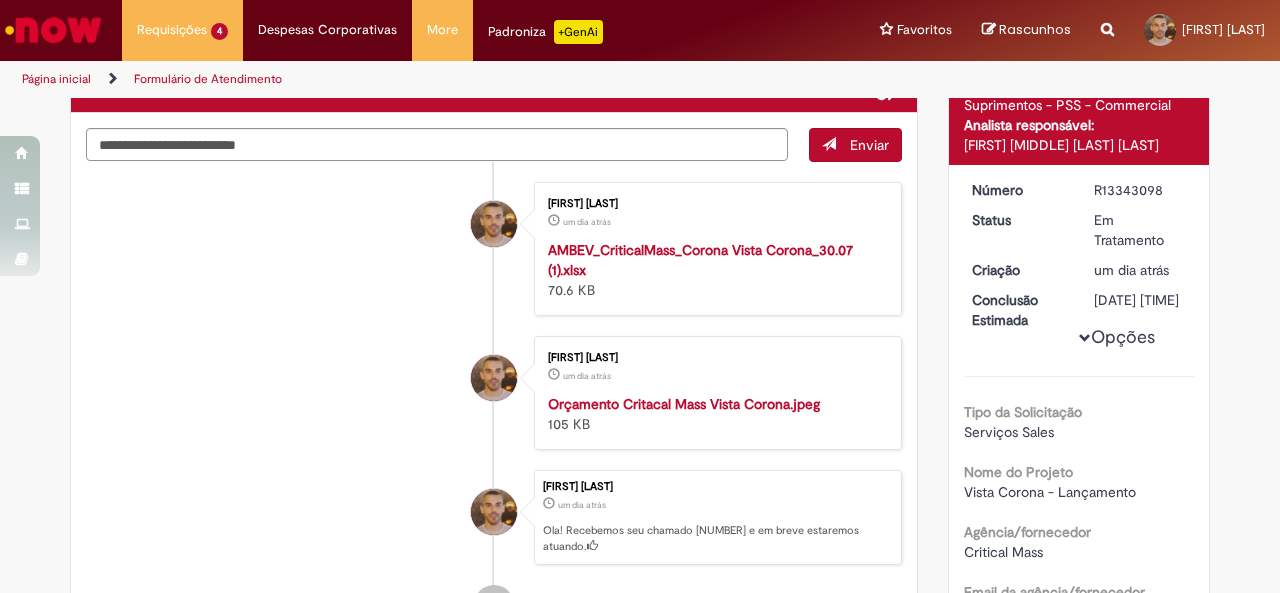 scroll, scrollTop: 0, scrollLeft: 0, axis: both 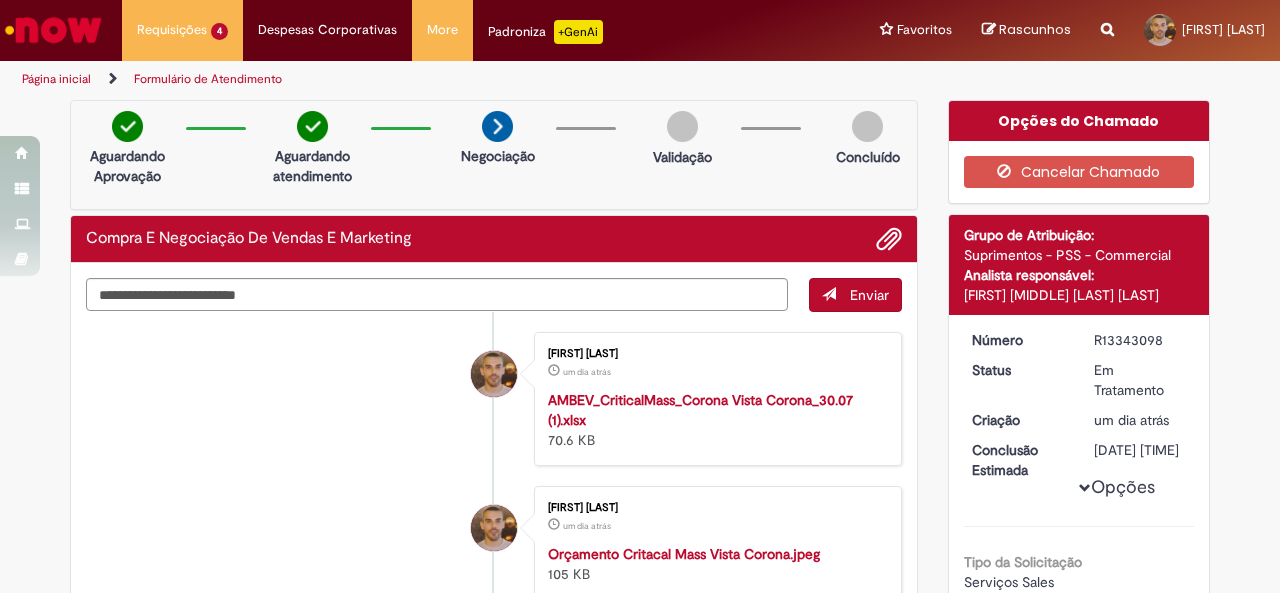 click on "Cancelar Chamado" at bounding box center (1079, 172) 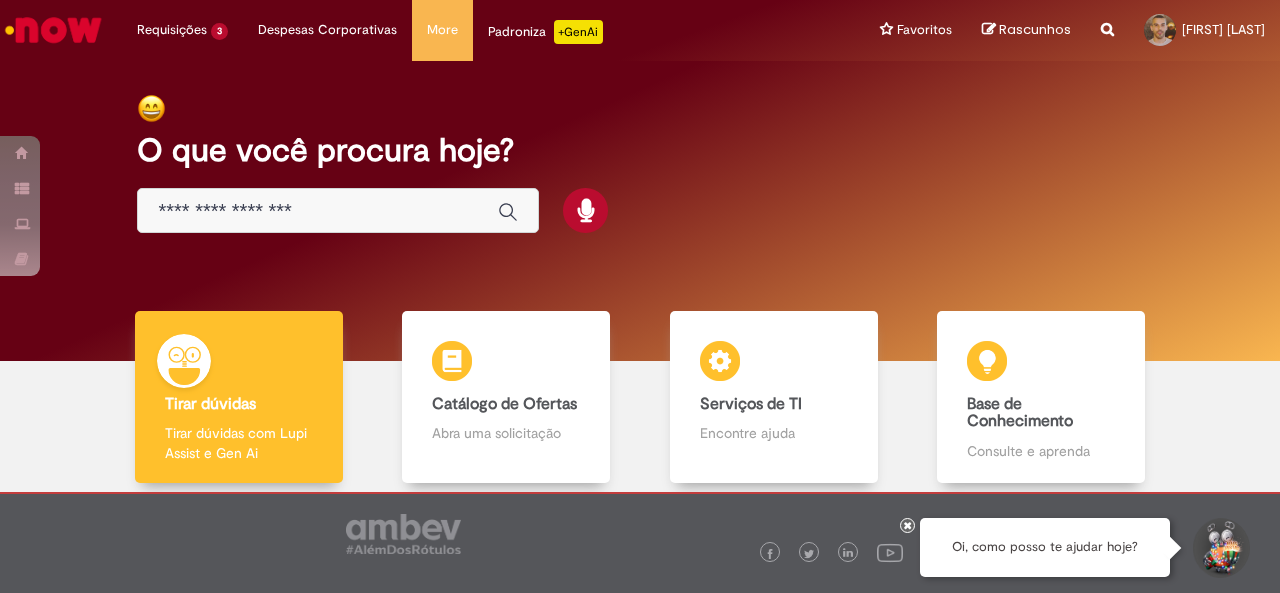 scroll, scrollTop: 0, scrollLeft: 0, axis: both 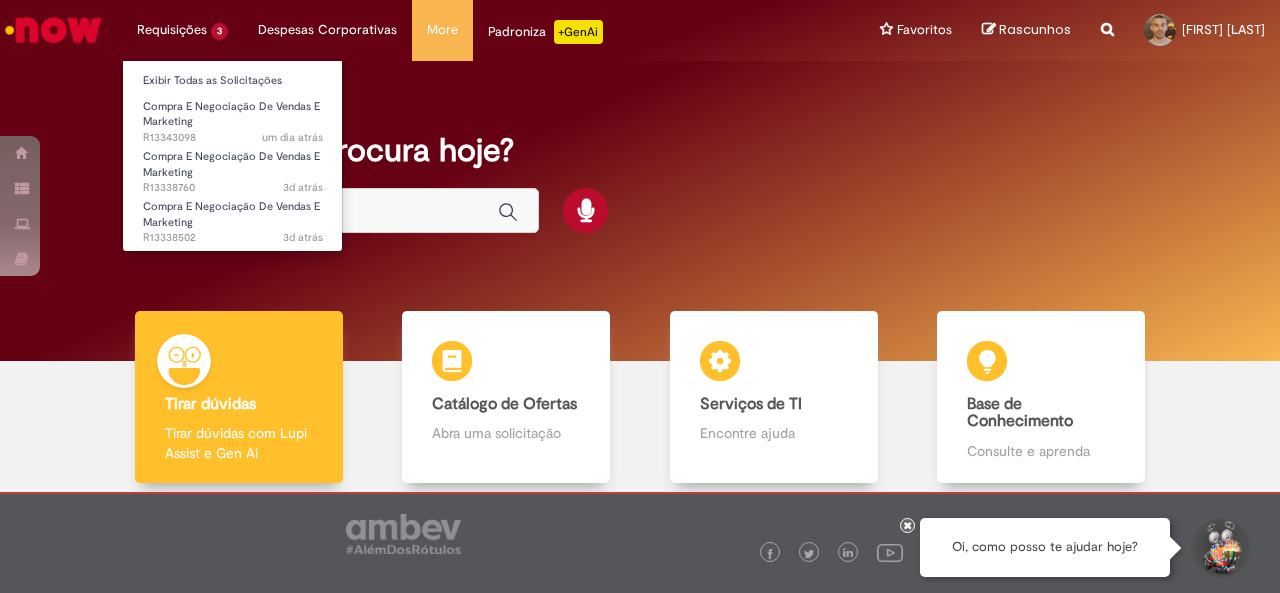 click on "Requisições   3
Exibir Todas as Solicitações
Compra E Negociação De Vendas E Marketing
um dia atrás um dia atrás  R13343098
Compra E Negociação De Vendas E Marketing
3d atrás 3 dias atrás  R13338760
Compra E Negociação De Vendas E Marketing
3d atrás 3 dias atrás  R13338502" at bounding box center (182, 30) 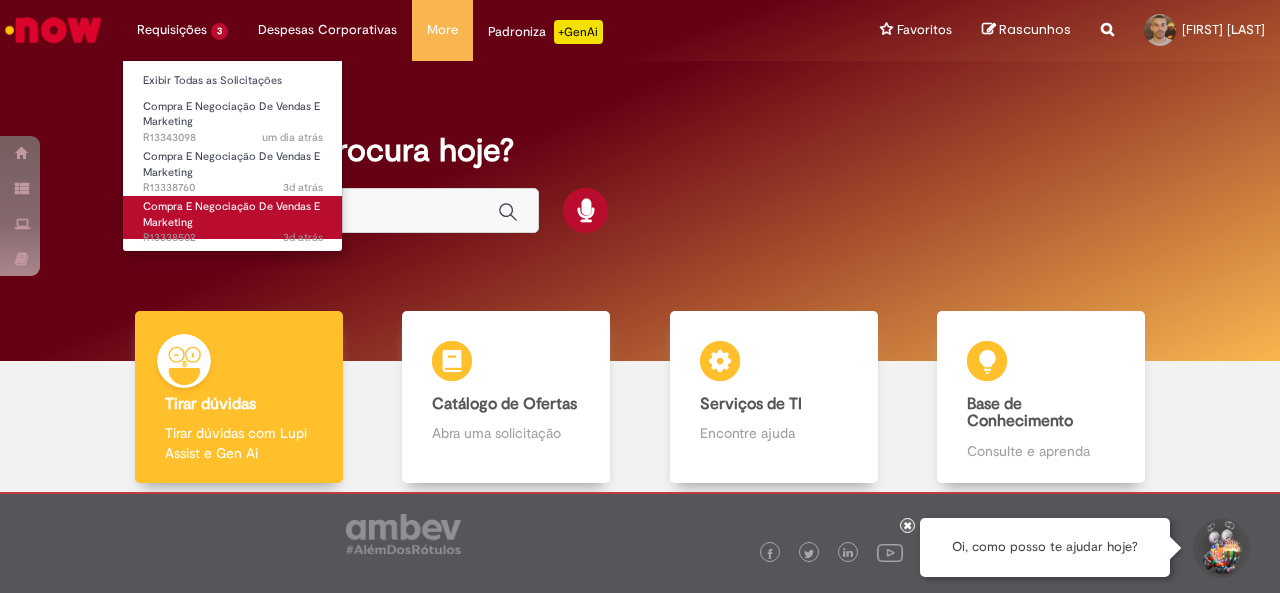 click on "Compra E Negociação De Vendas E Marketing
3d atrás 3 dias atrás  R13338502" at bounding box center (233, 217) 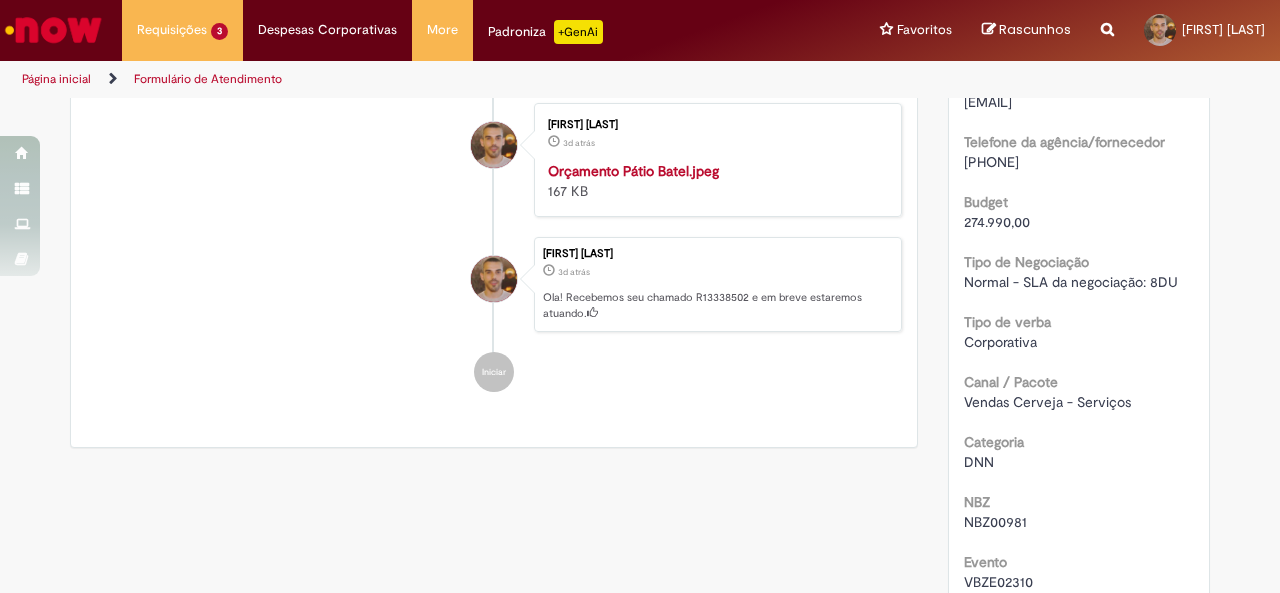 scroll, scrollTop: 784, scrollLeft: 0, axis: vertical 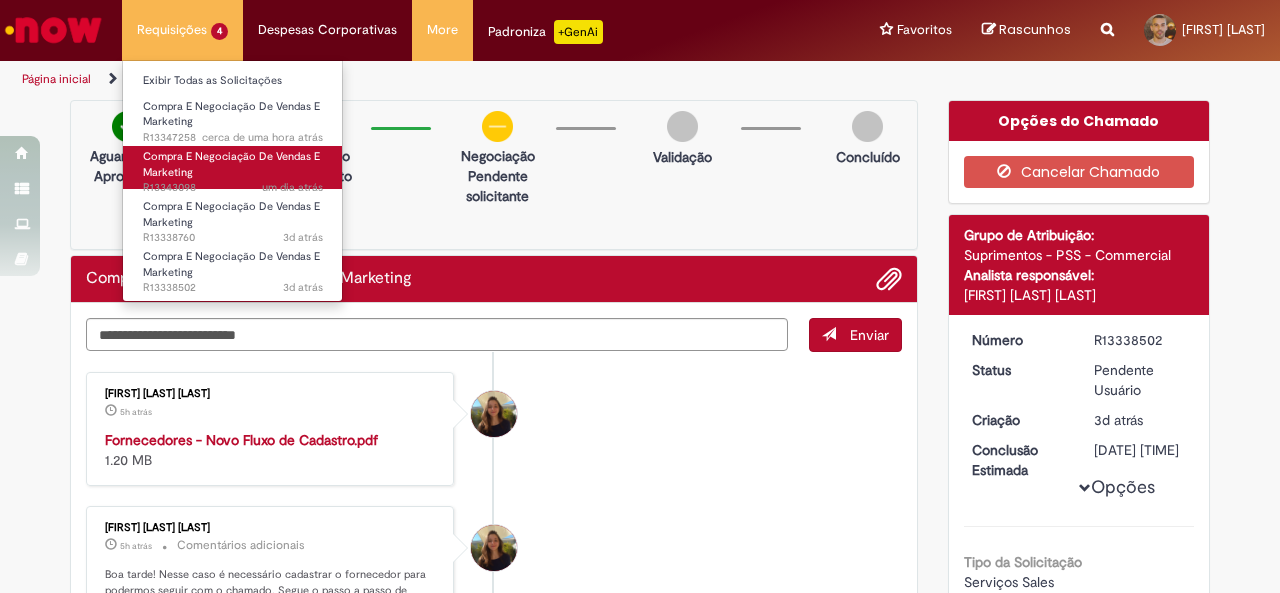 click on "Compra E Negociação De Vendas E Marketing" at bounding box center [231, 164] 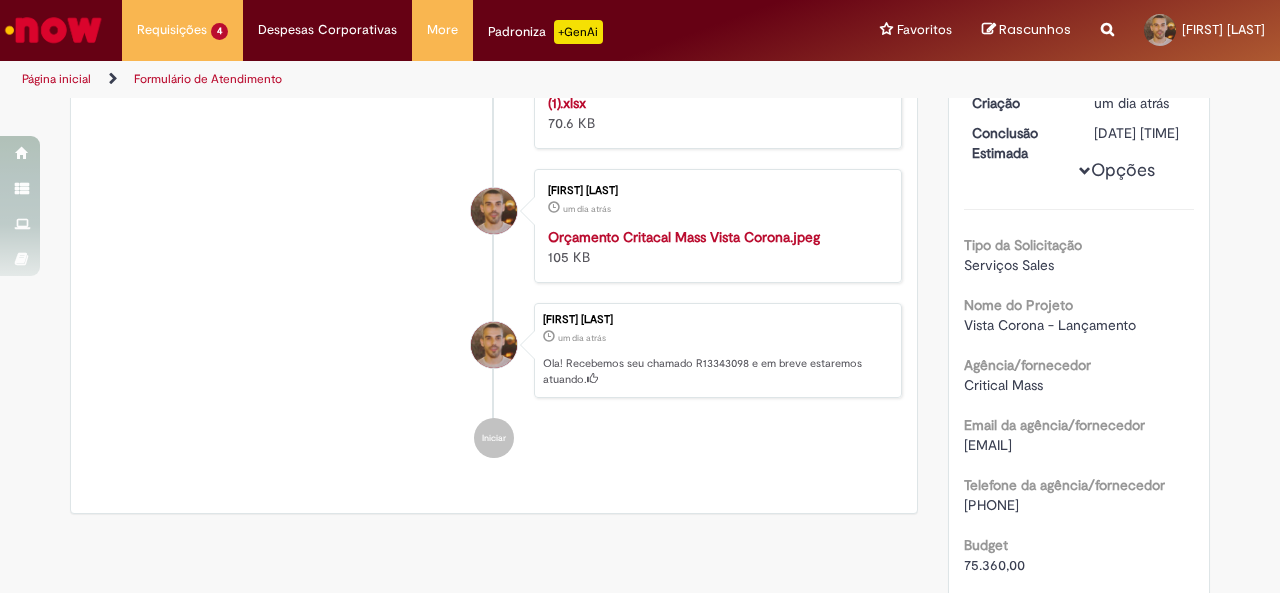 scroll, scrollTop: 431, scrollLeft: 0, axis: vertical 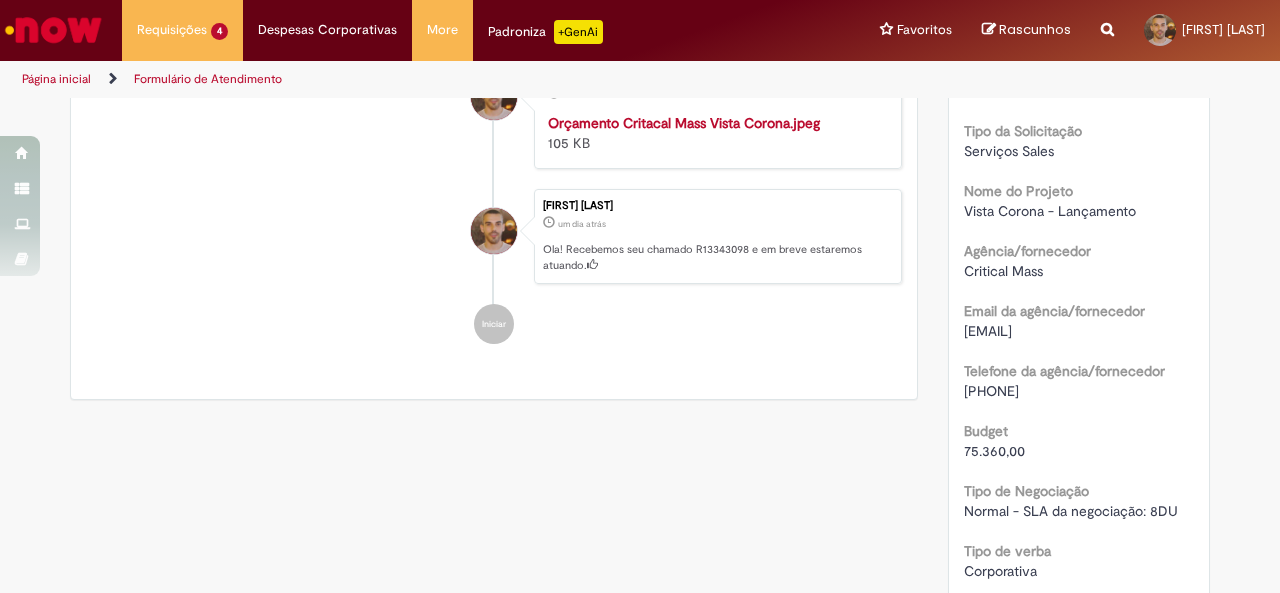 click at bounding box center (714, 113) 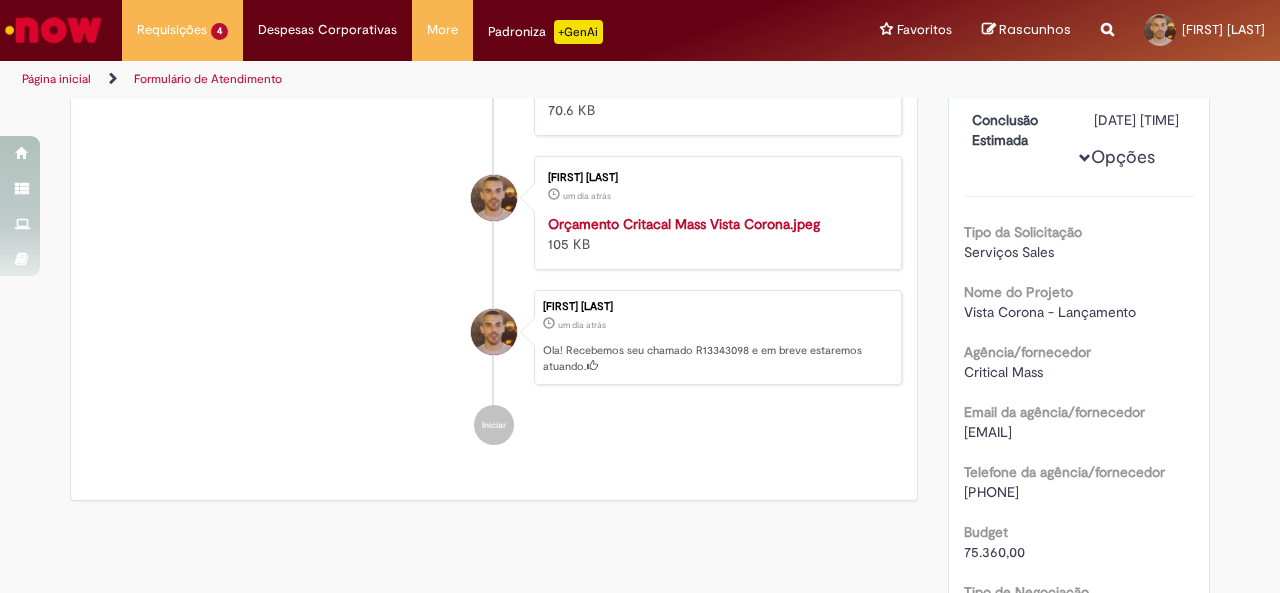 click on "Guilherme Cabral
um dia atrás um dia atrás
Orçamento Critacal Mass Vista Corona.jpeg  105 KB" at bounding box center [494, 213] 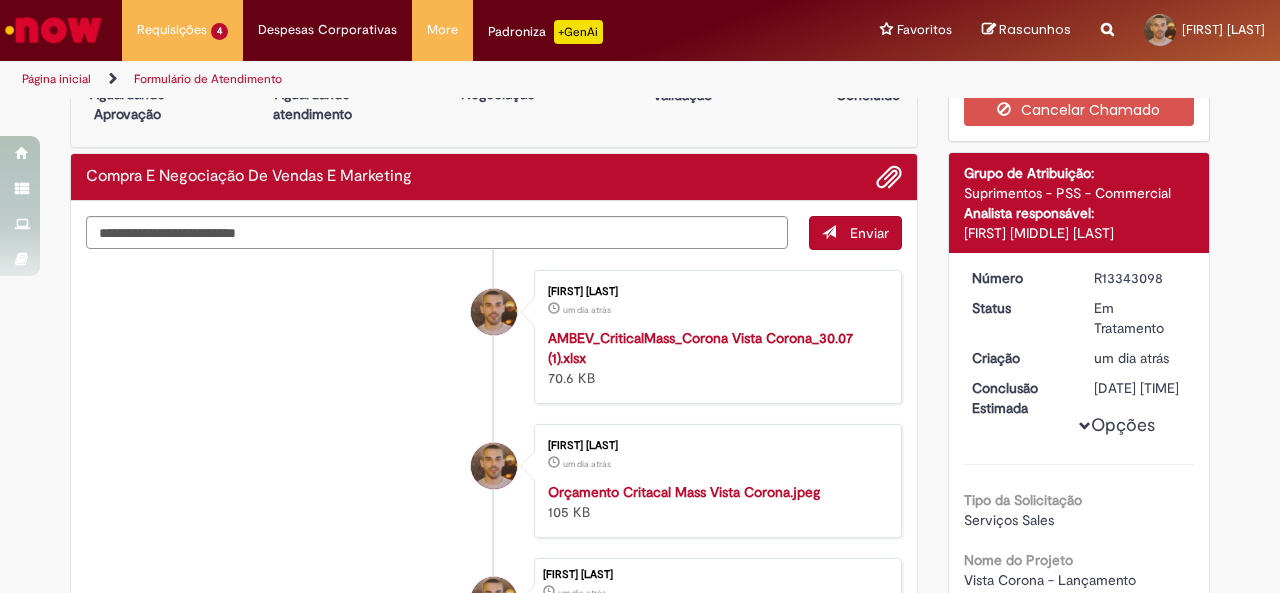 scroll, scrollTop: 57, scrollLeft: 0, axis: vertical 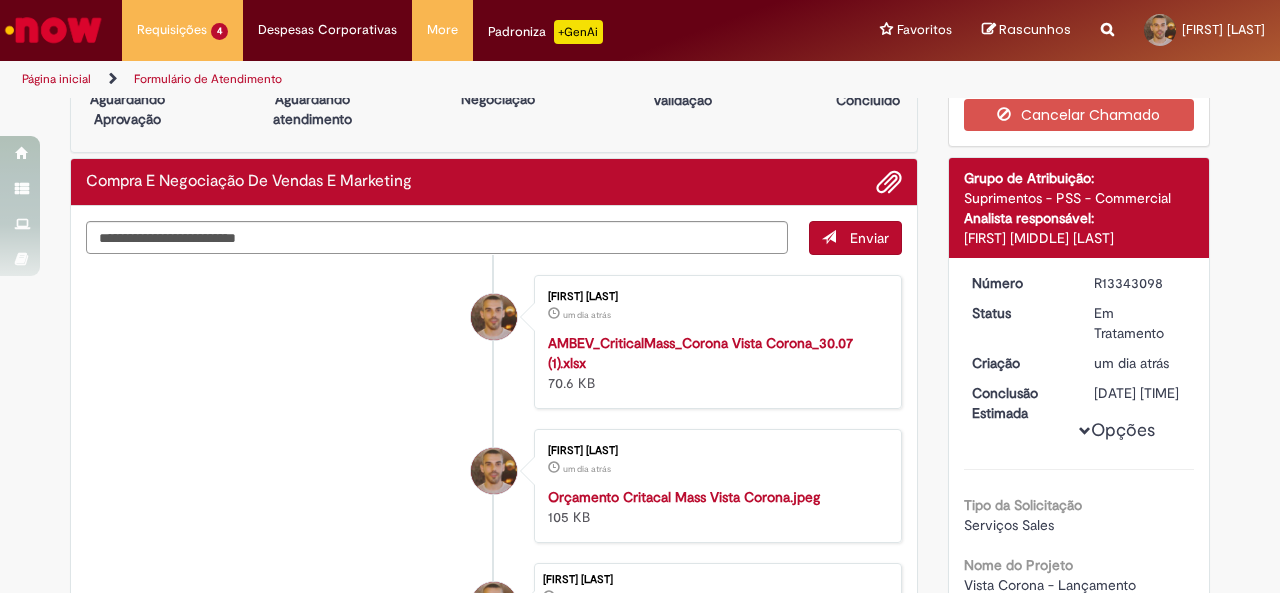 click on "Verificar Código de Barras
Aguardando Aprovação
Aguardando atendimento
Negociação
Negociação
Validação
Concluído
Compra E Negociação De Vendas E Marketing
Enviar
Guilherme Cabral
um dia atrás um dia atrás
AMBEV_CriticalMass_Corona Vista Corona_30.07 (1).xlsx  70.6 KB" at bounding box center [494, 414] 